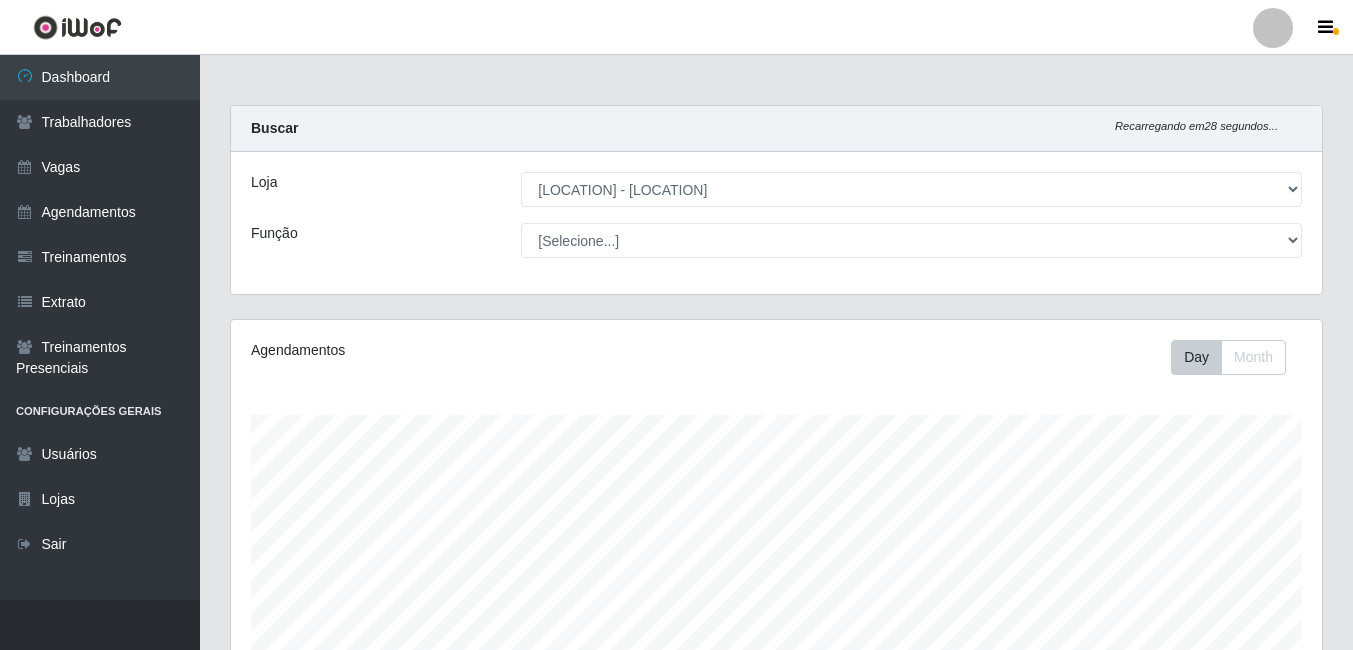 select on "471" 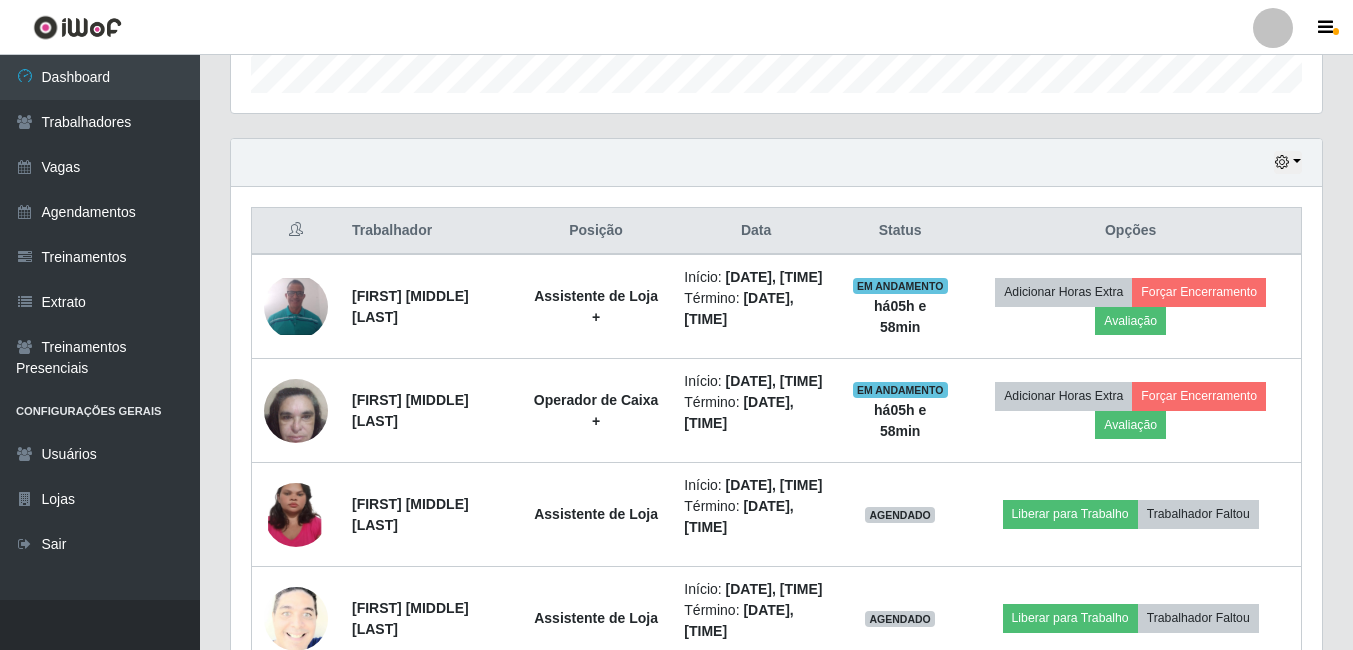 scroll, scrollTop: 999585, scrollLeft: 998909, axis: both 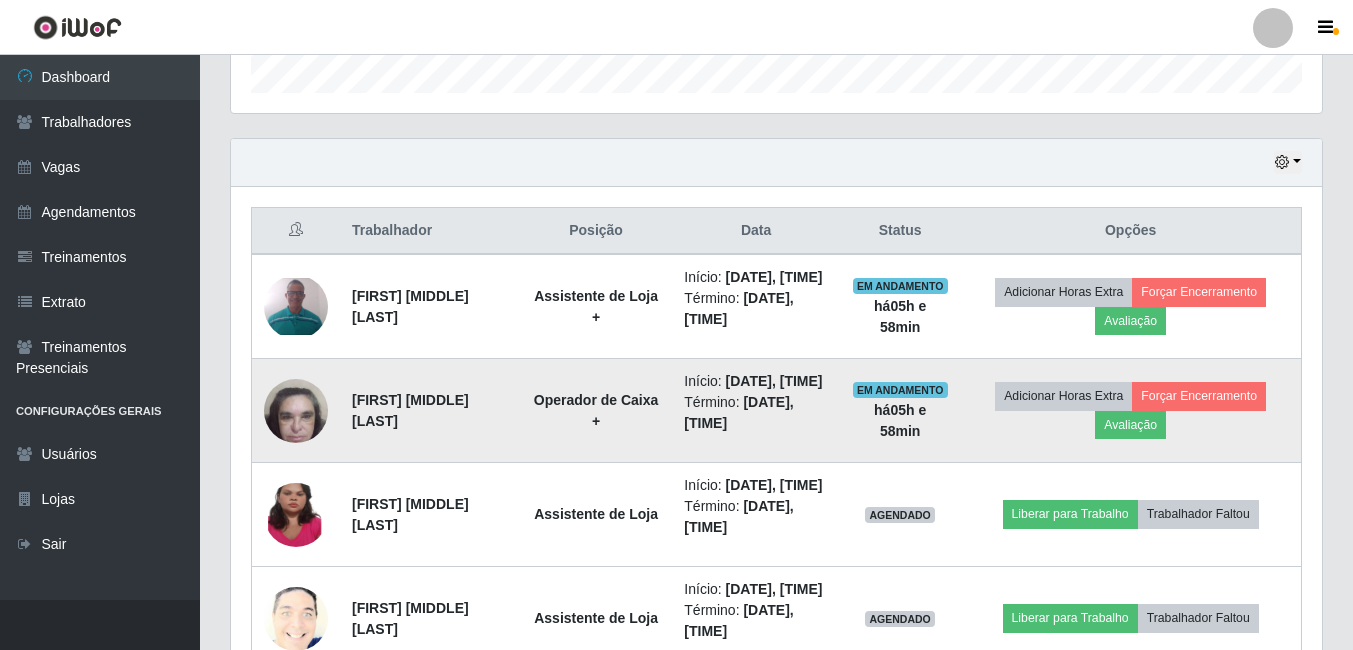 click at bounding box center [296, 410] 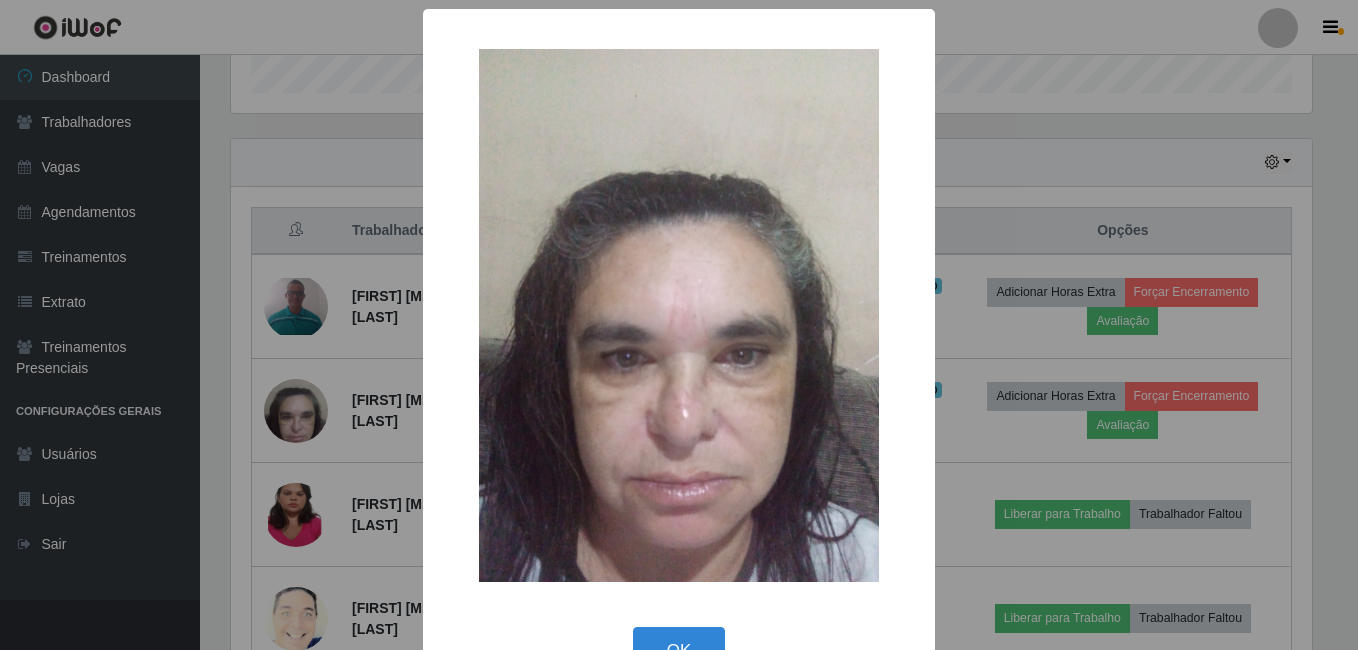 click on "× OK Cancel" at bounding box center (679, 325) 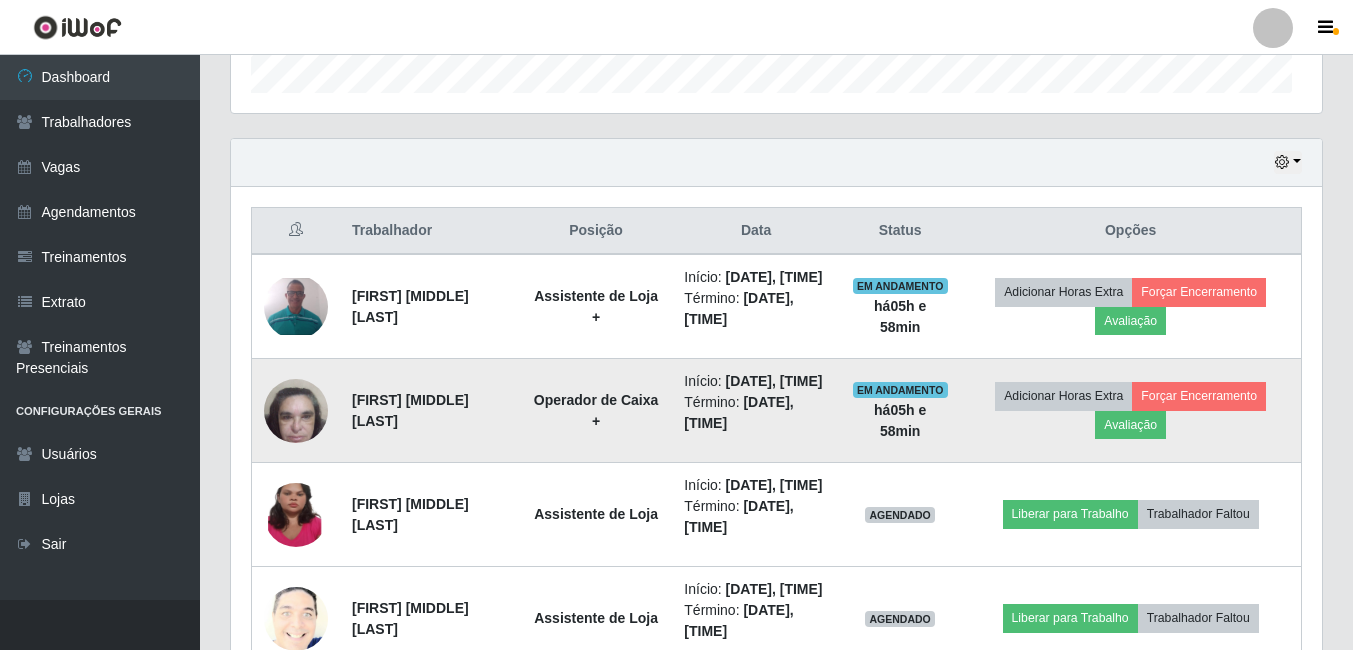 scroll, scrollTop: 999585, scrollLeft: 998909, axis: both 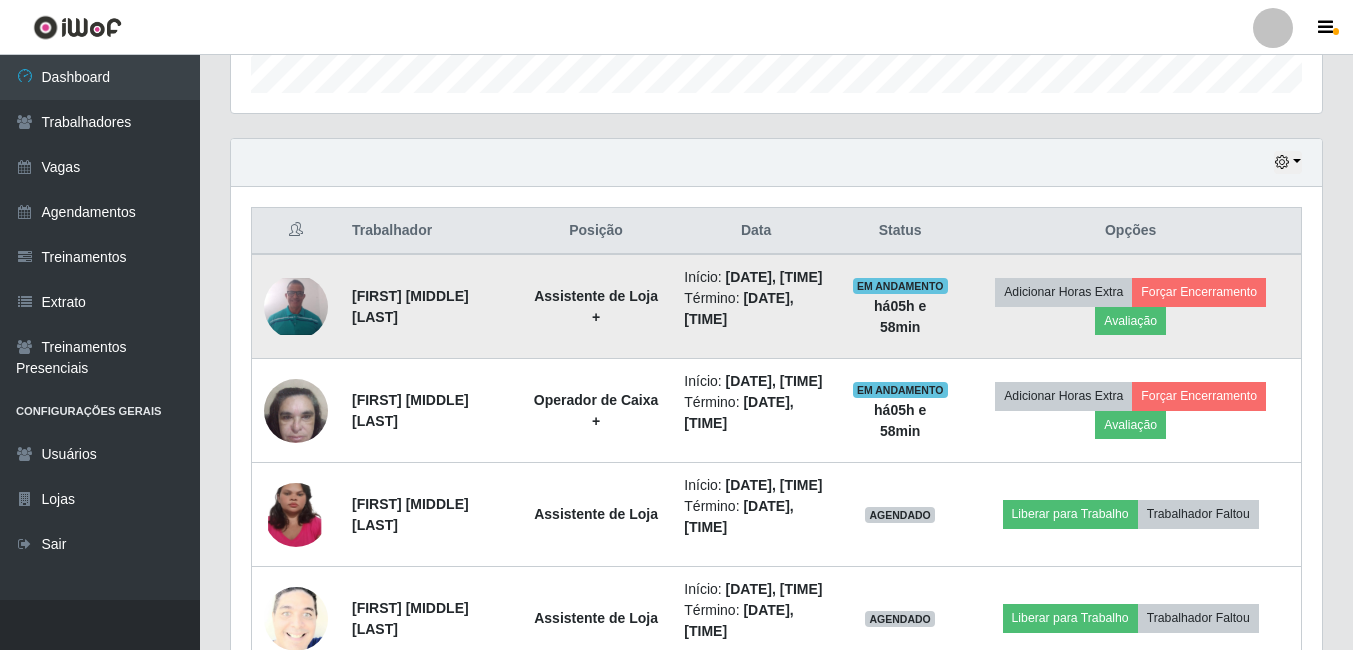 click at bounding box center (296, 306) 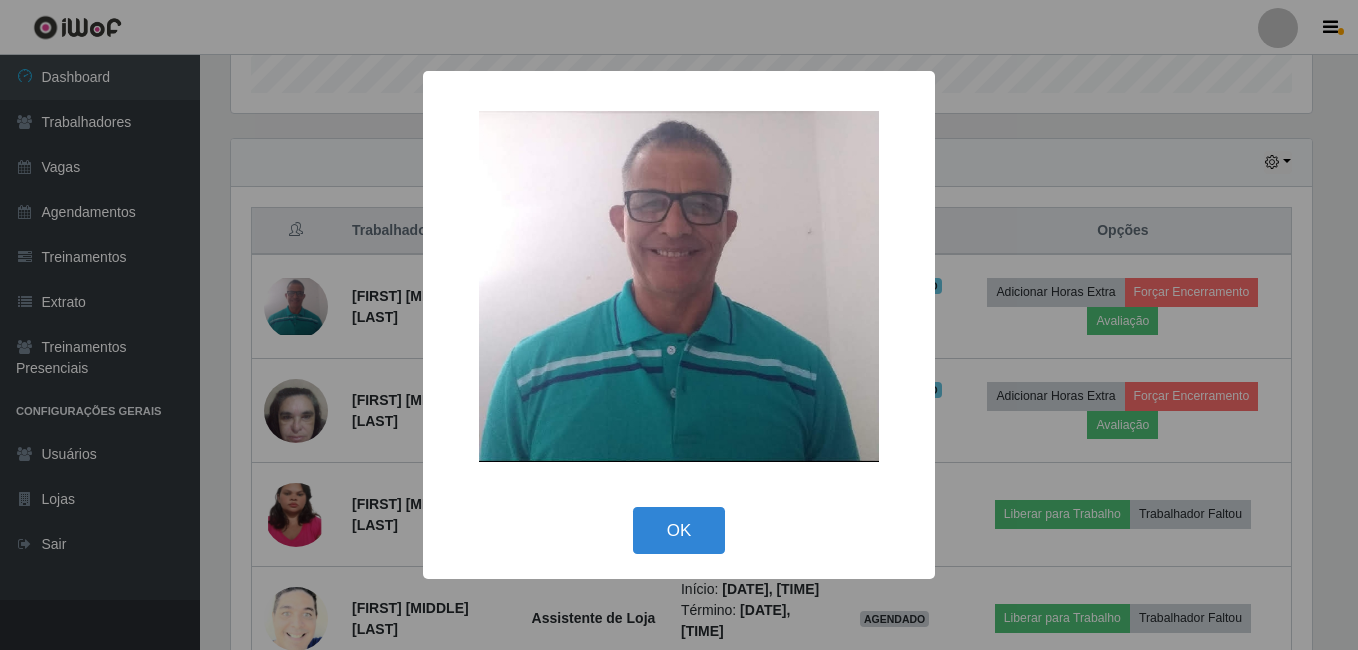 click on "× OK Cancel" at bounding box center [679, 325] 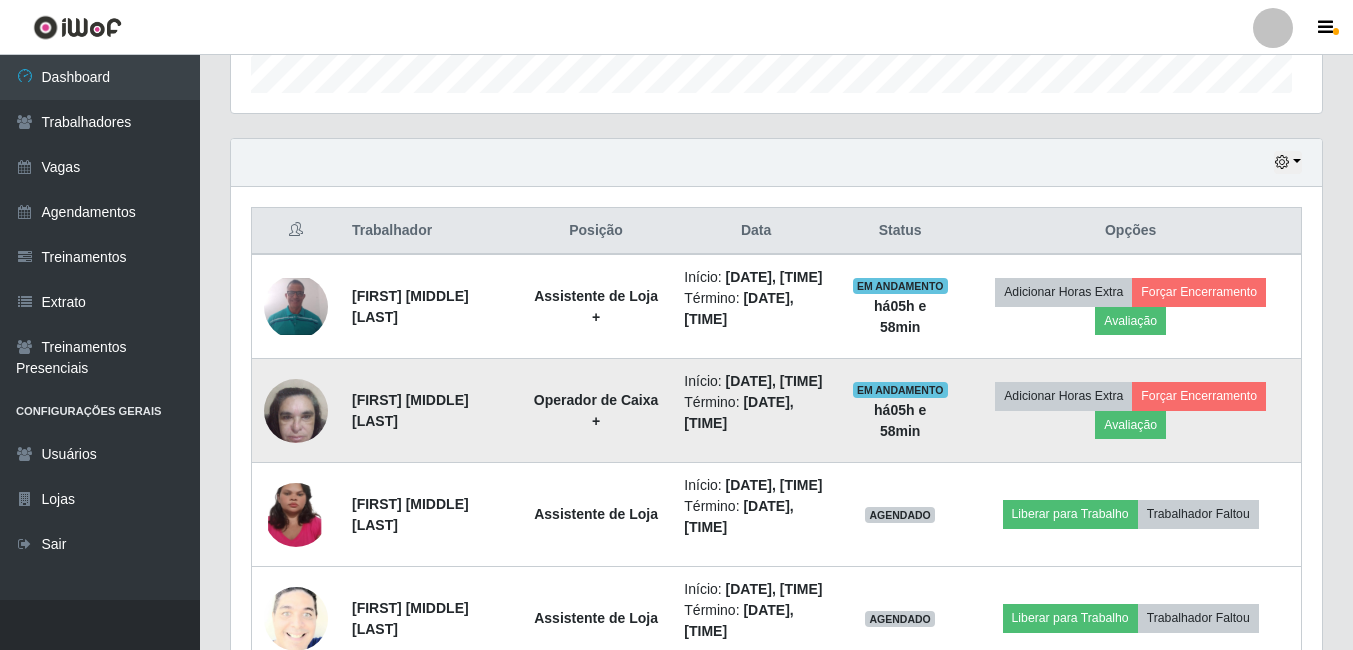 scroll, scrollTop: 999585, scrollLeft: 998909, axis: both 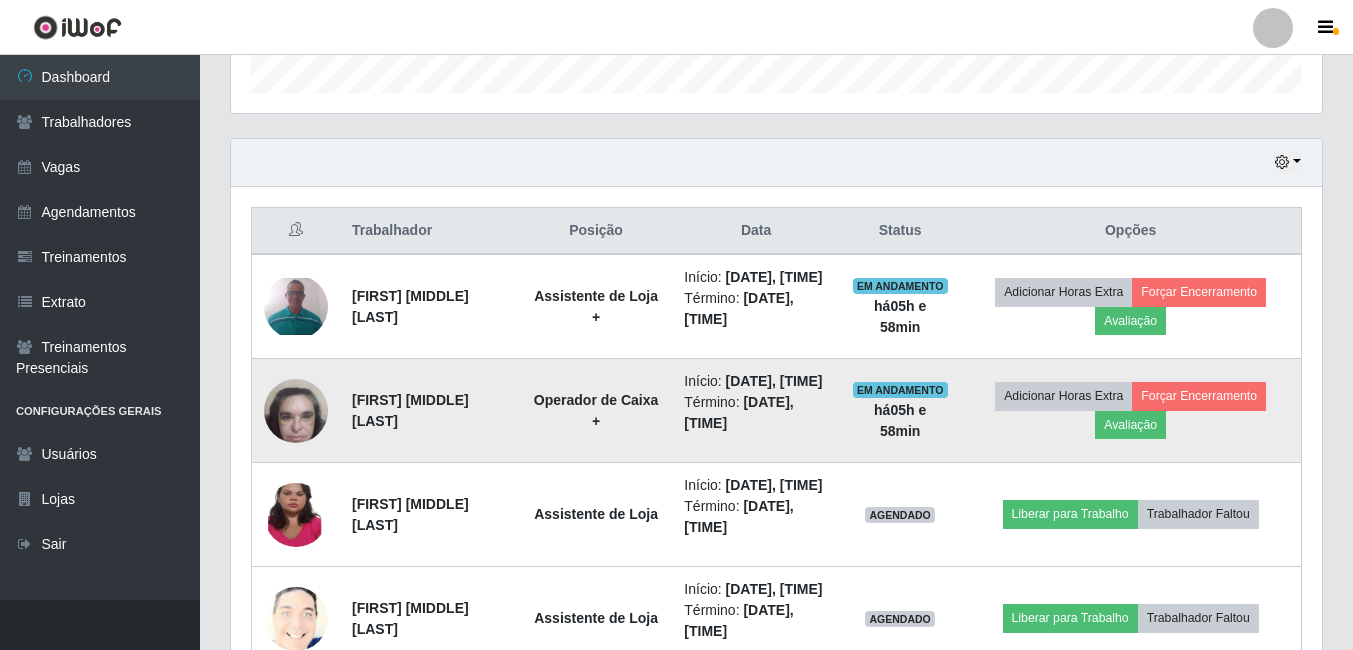 click at bounding box center (296, 410) 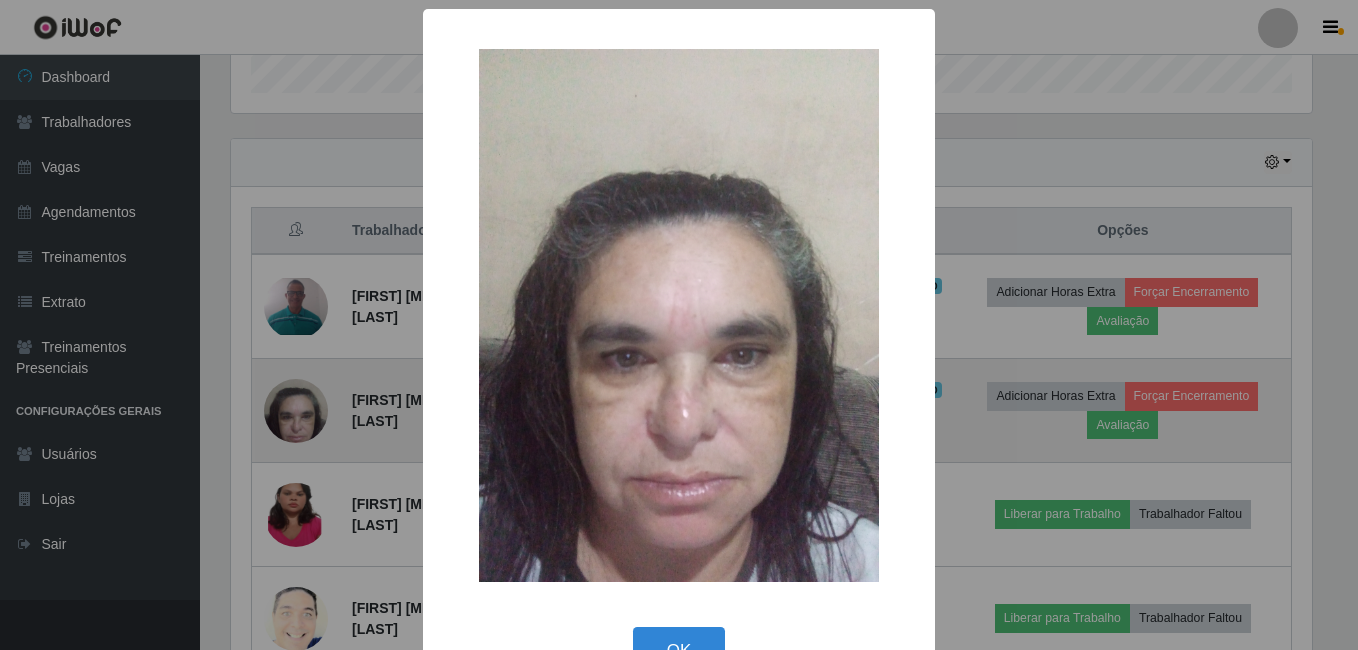 scroll, scrollTop: 999585, scrollLeft: 998919, axis: both 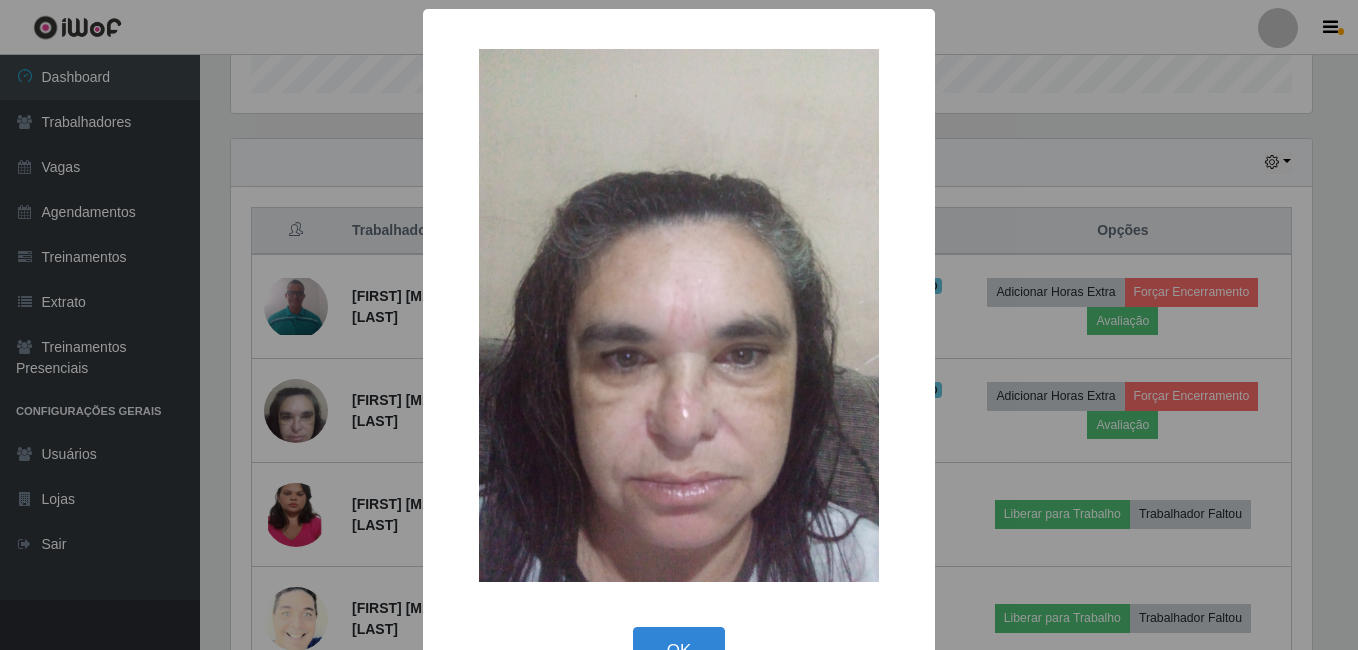 click on "× OK Cancel" at bounding box center (679, 325) 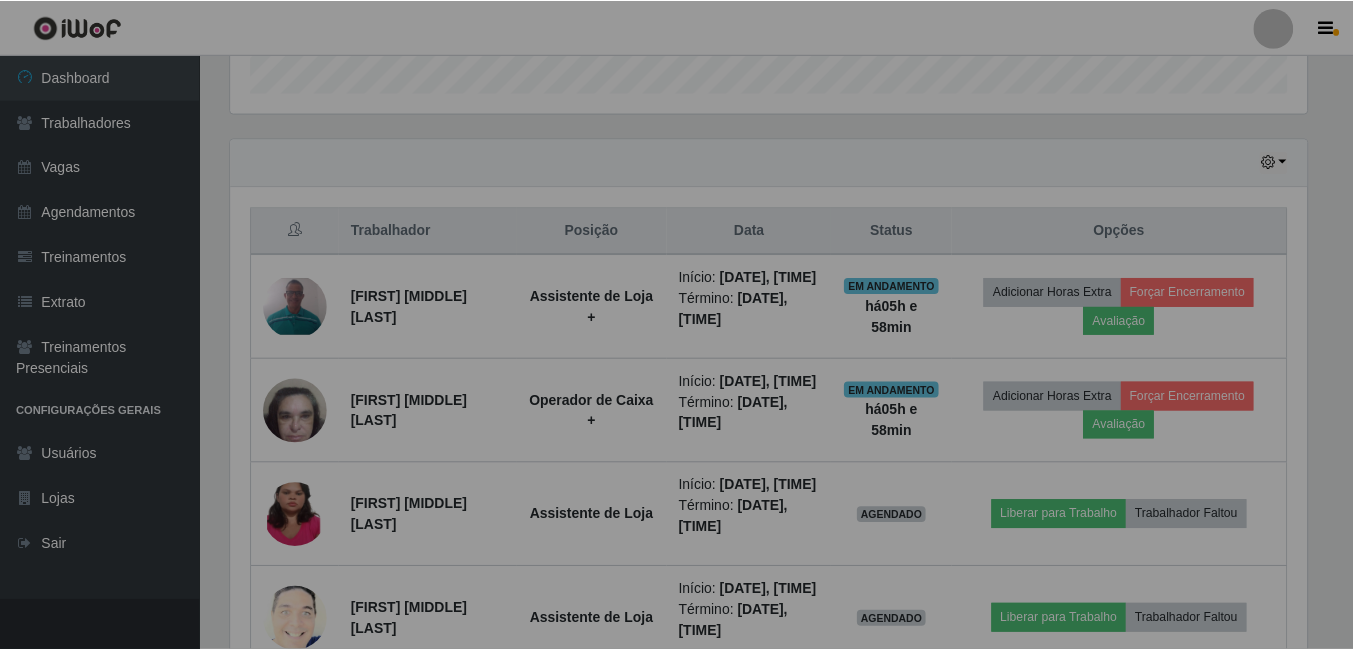 scroll, scrollTop: 999585, scrollLeft: 998909, axis: both 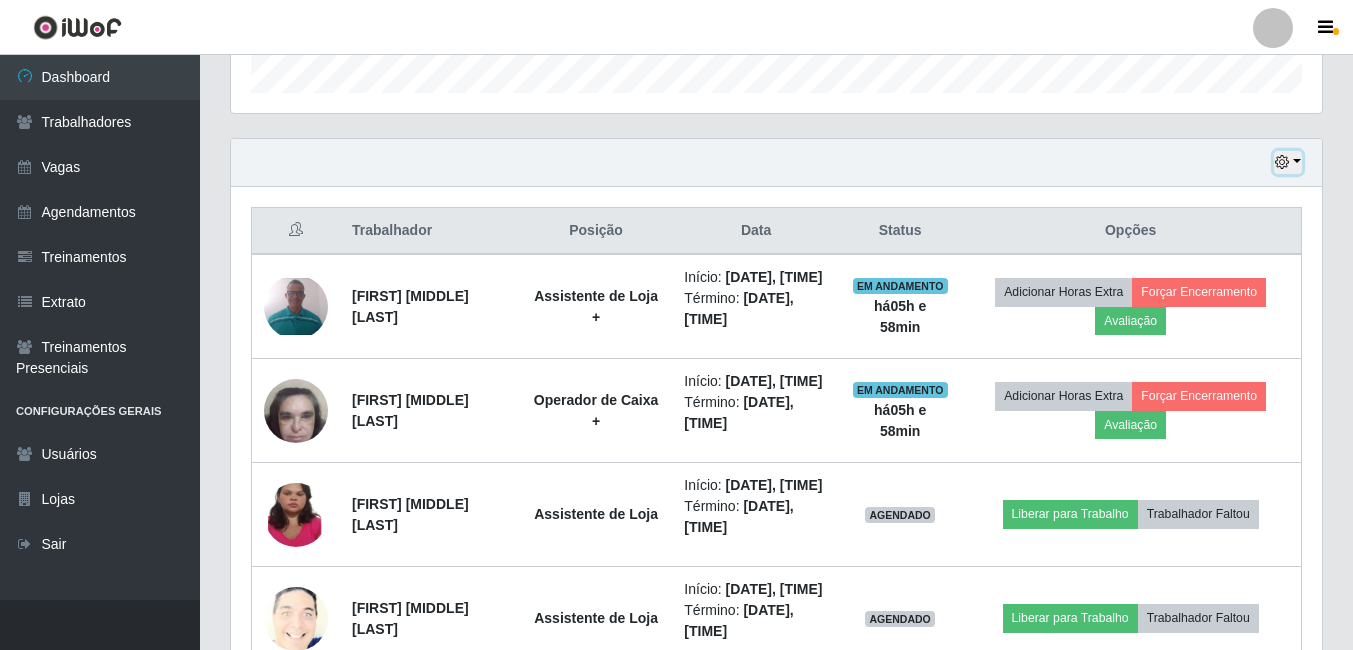 click at bounding box center [1288, 162] 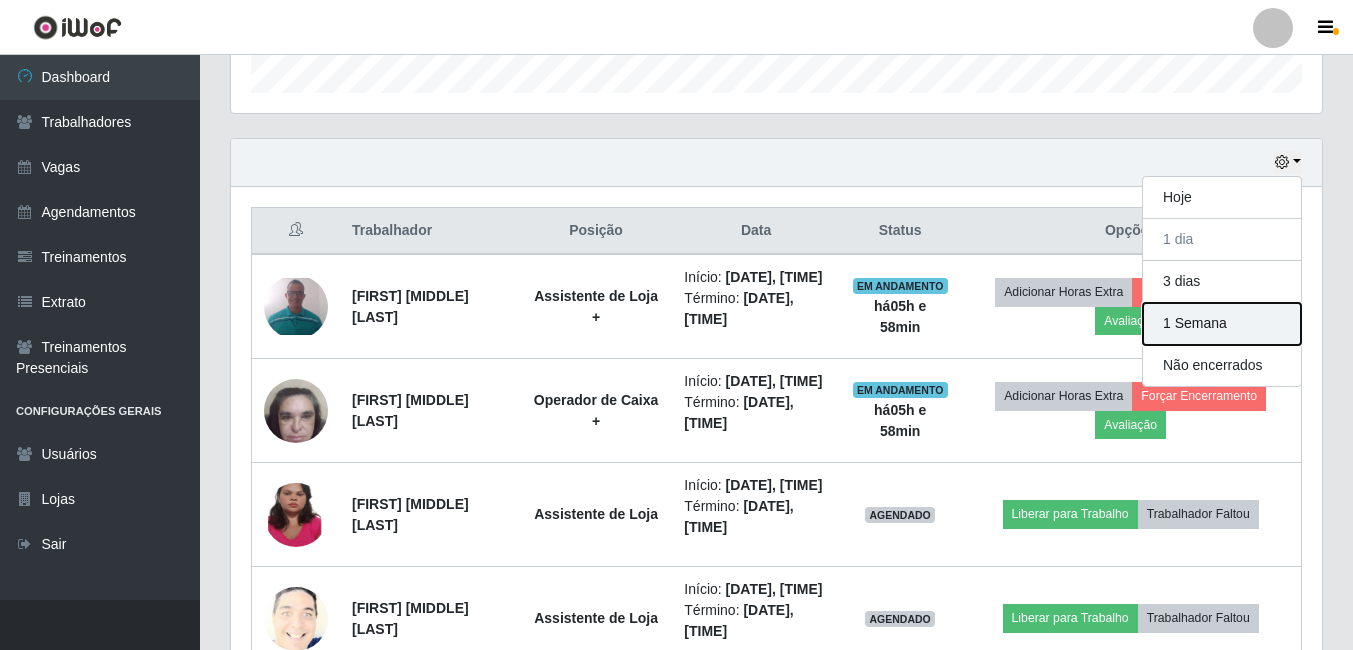 click on "1 Semana" at bounding box center [1222, 324] 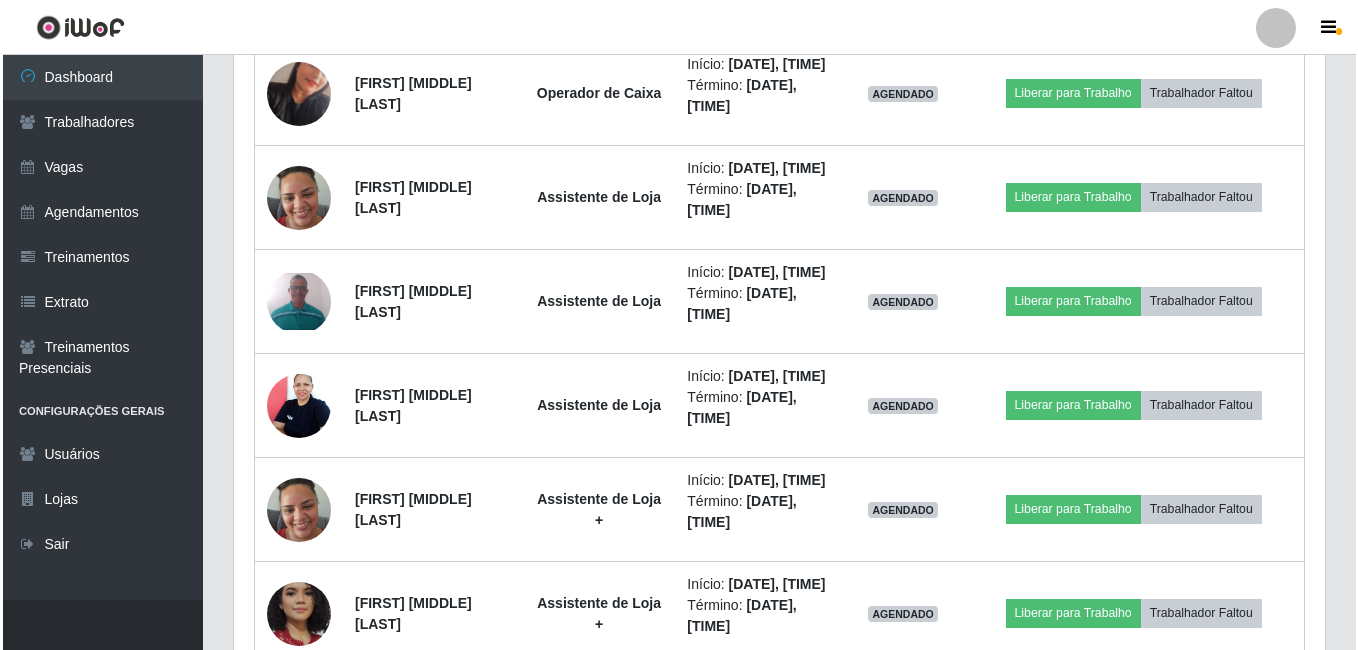 scroll, scrollTop: 2422, scrollLeft: 0, axis: vertical 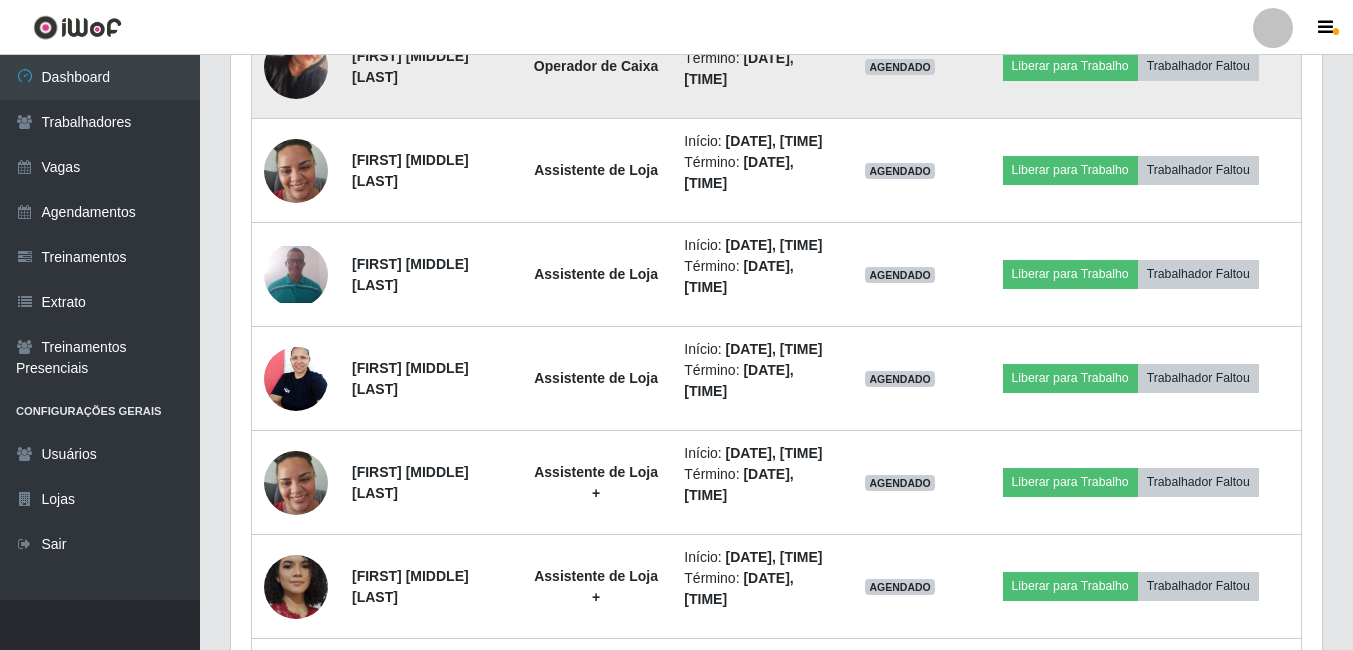 click at bounding box center [296, 67] 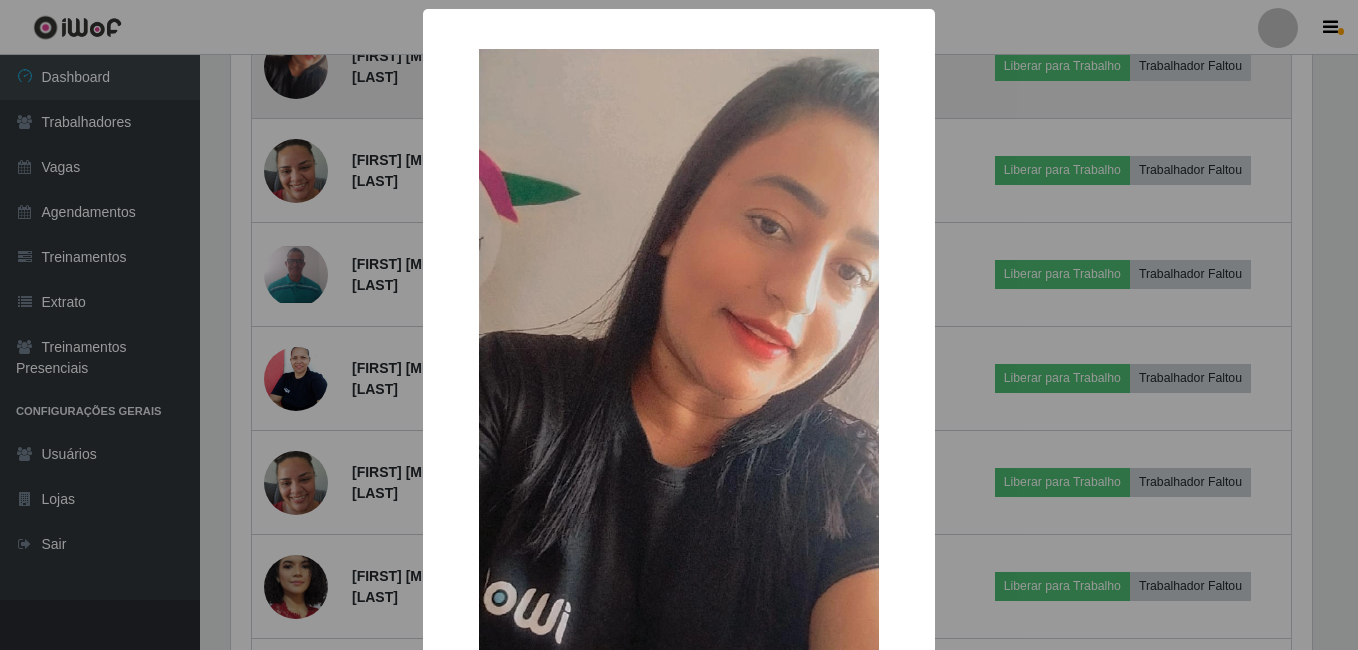 scroll, scrollTop: 999585, scrollLeft: 998919, axis: both 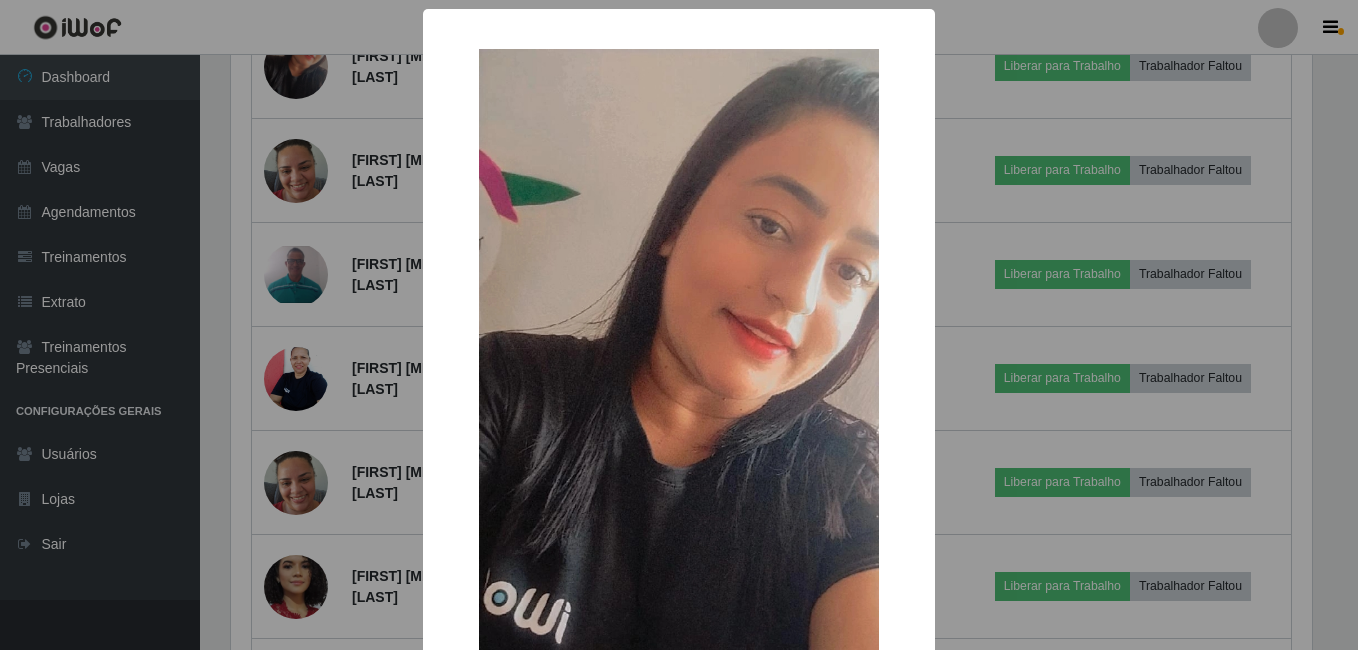 click on "× OK Cancel" at bounding box center (679, 325) 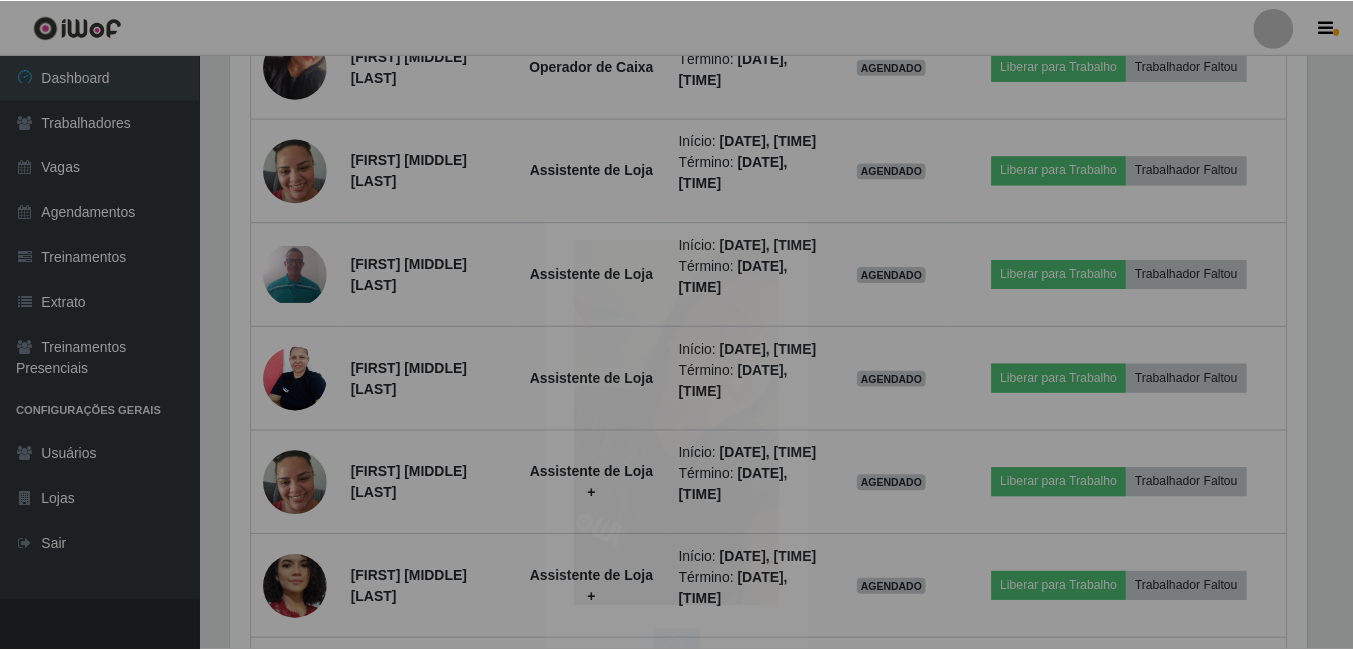 scroll, scrollTop: 999585, scrollLeft: 998909, axis: both 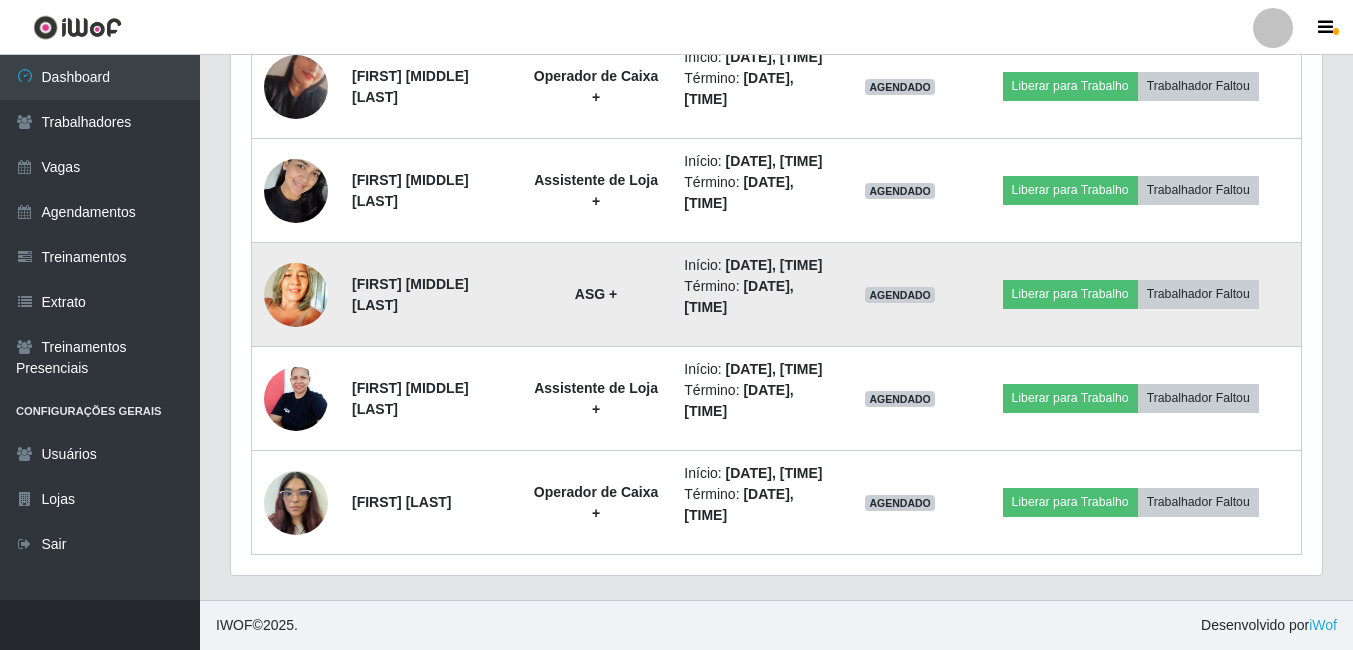 click at bounding box center (296, 294) 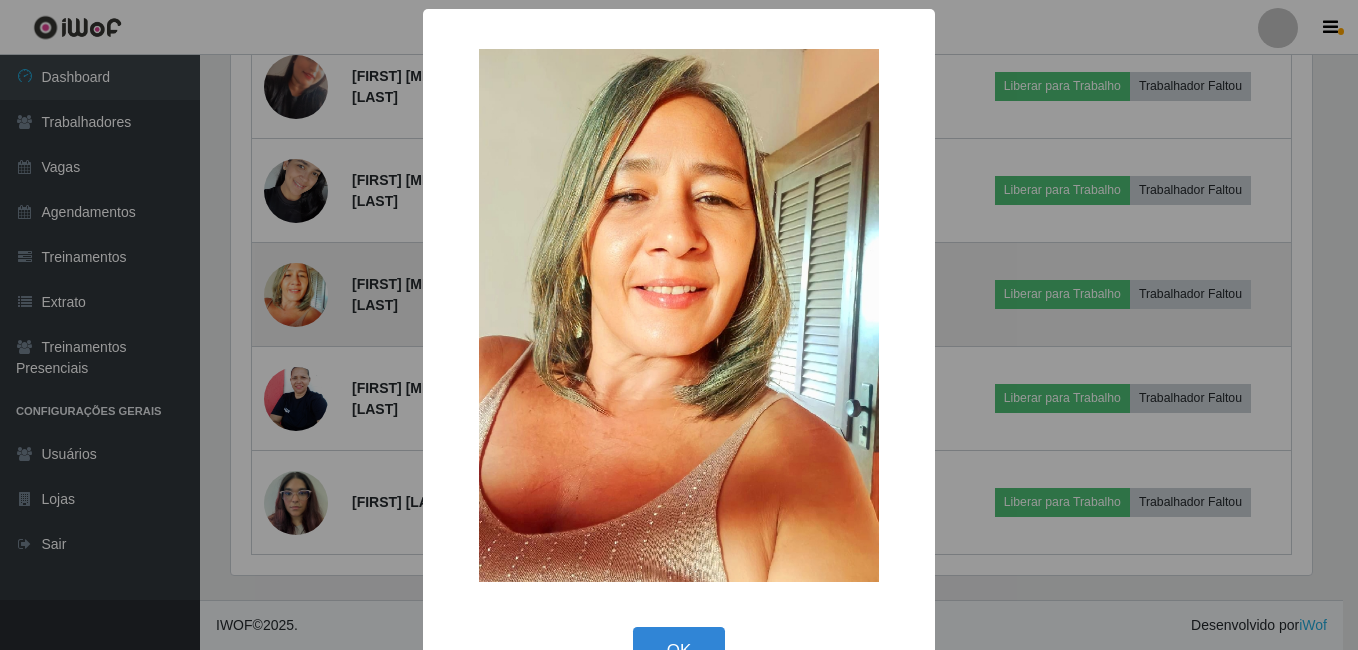 scroll, scrollTop: 999585, scrollLeft: 998919, axis: both 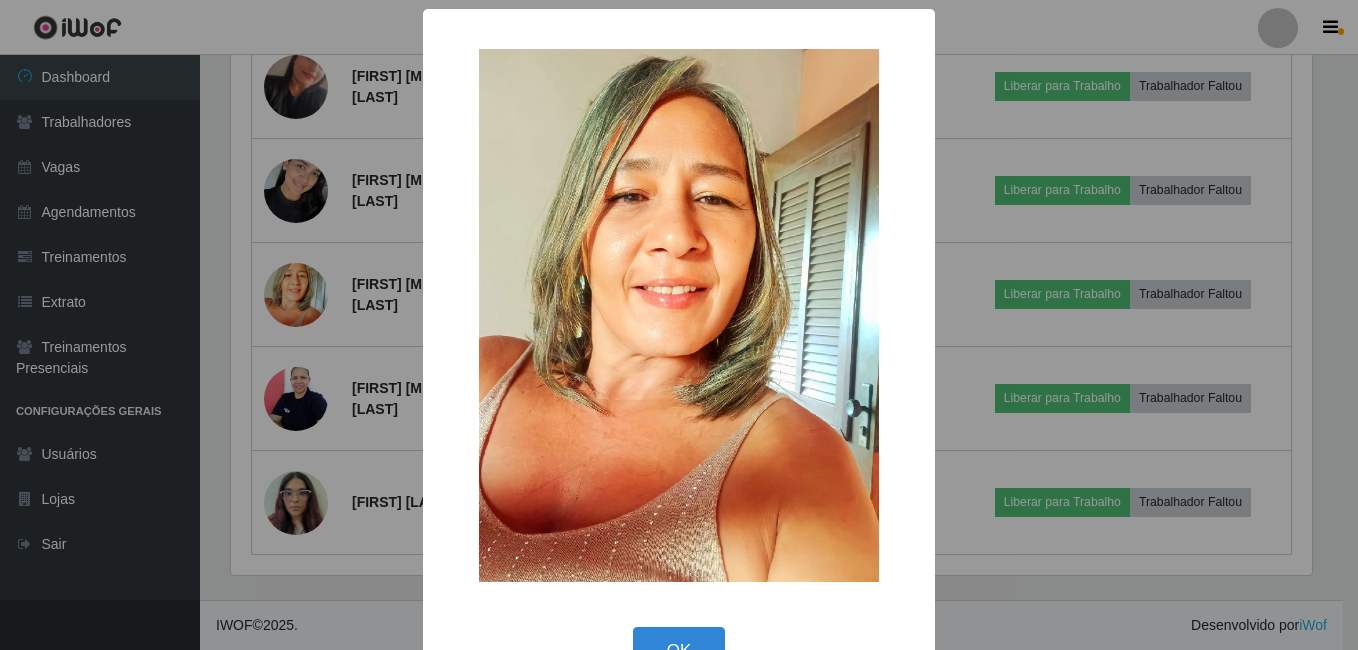 click on "× OK Cancel" at bounding box center [679, 325] 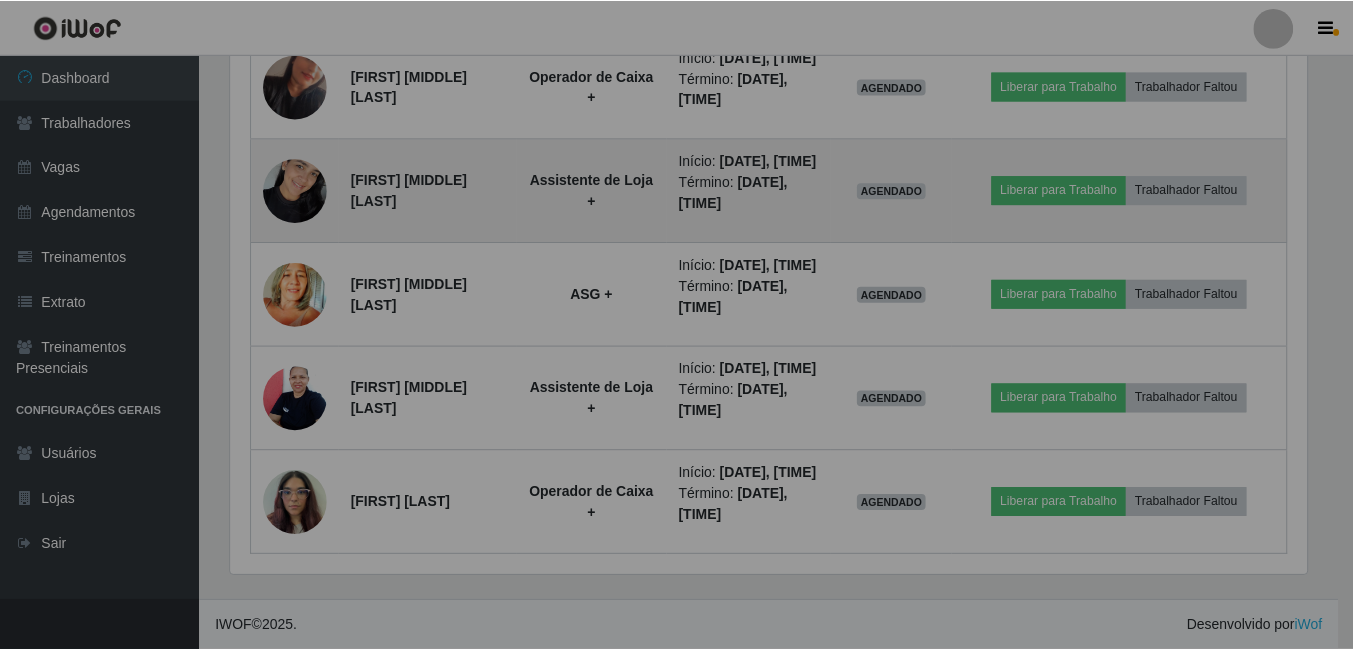 scroll 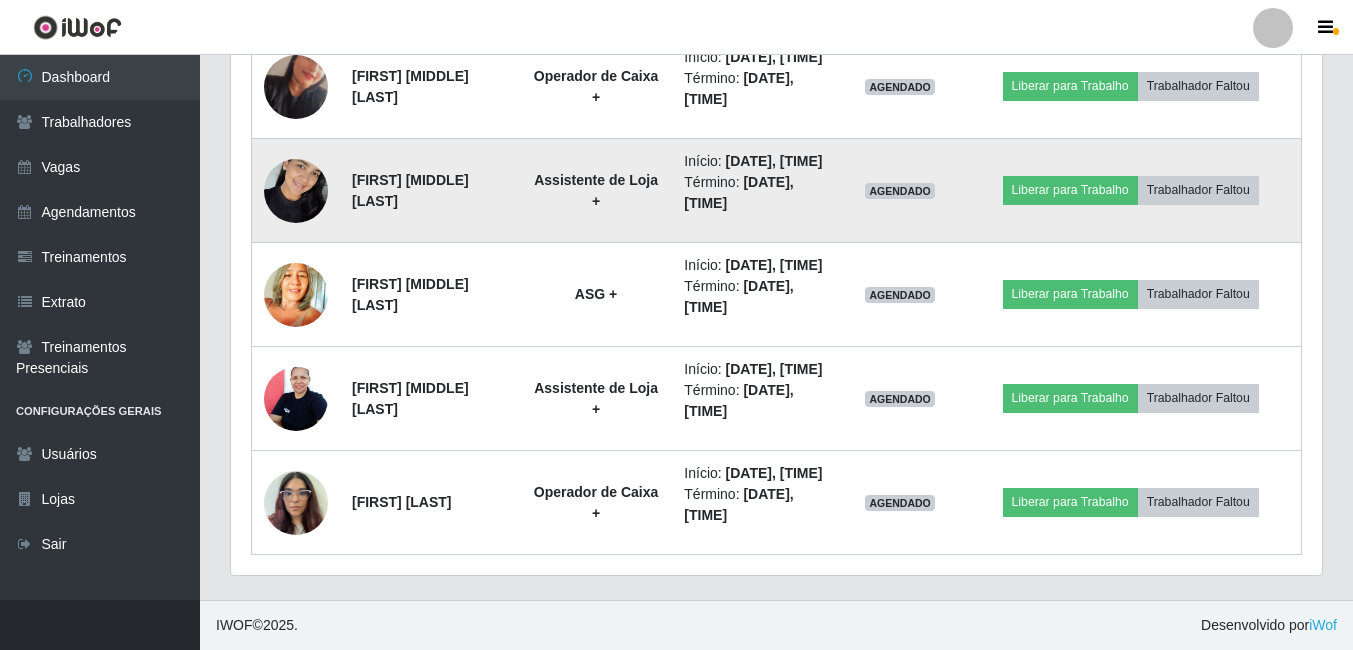 click at bounding box center (296, 190) 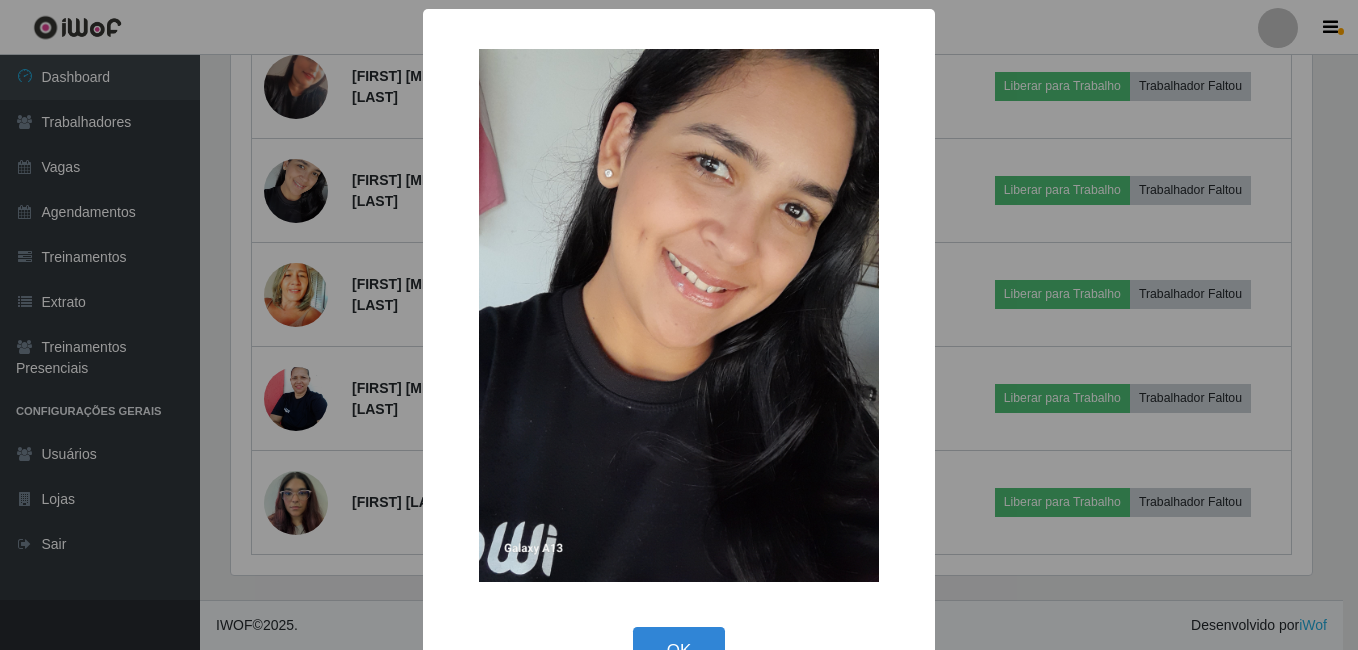 click on "× OK Cancel" at bounding box center [679, 325] 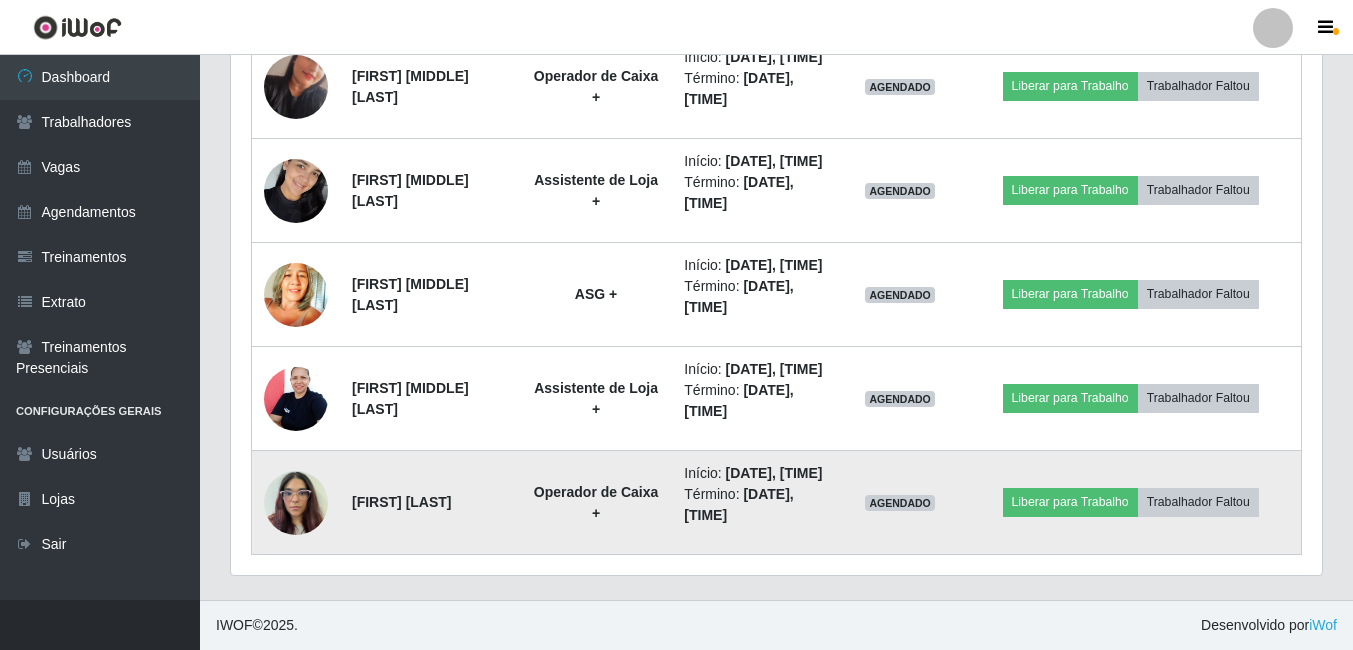 click at bounding box center [296, 502] 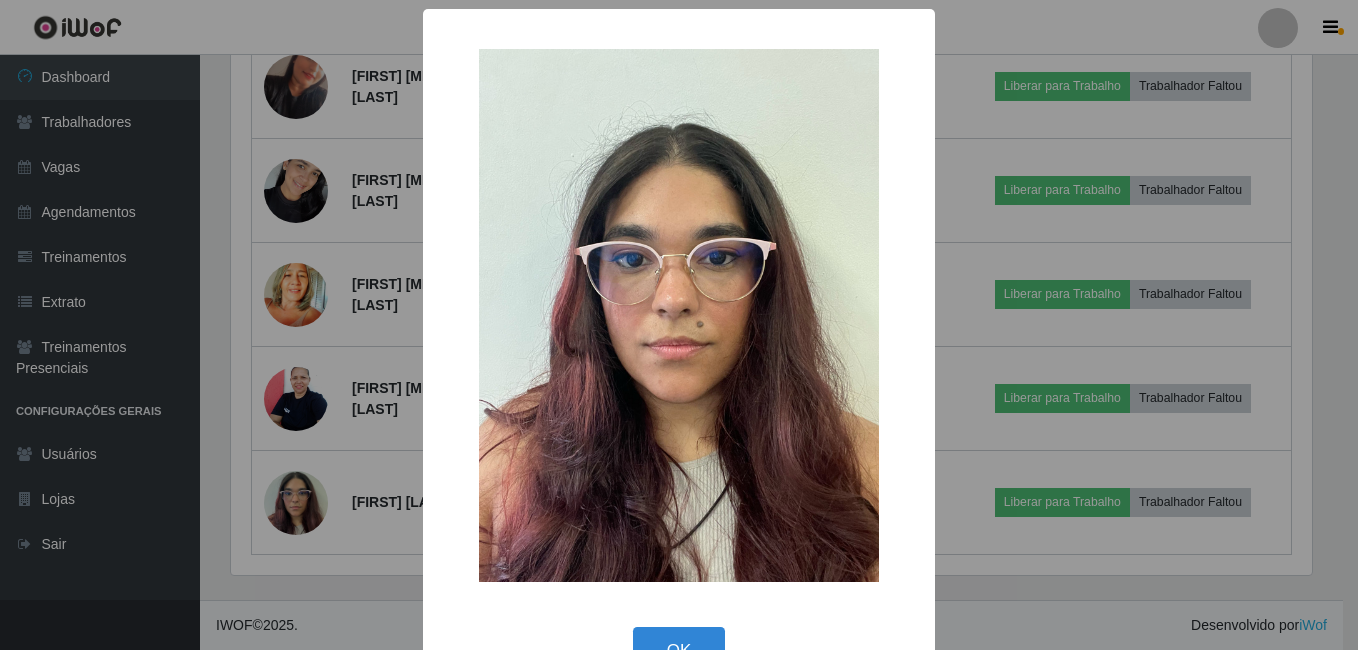 click on "× OK Cancel" at bounding box center (679, 325) 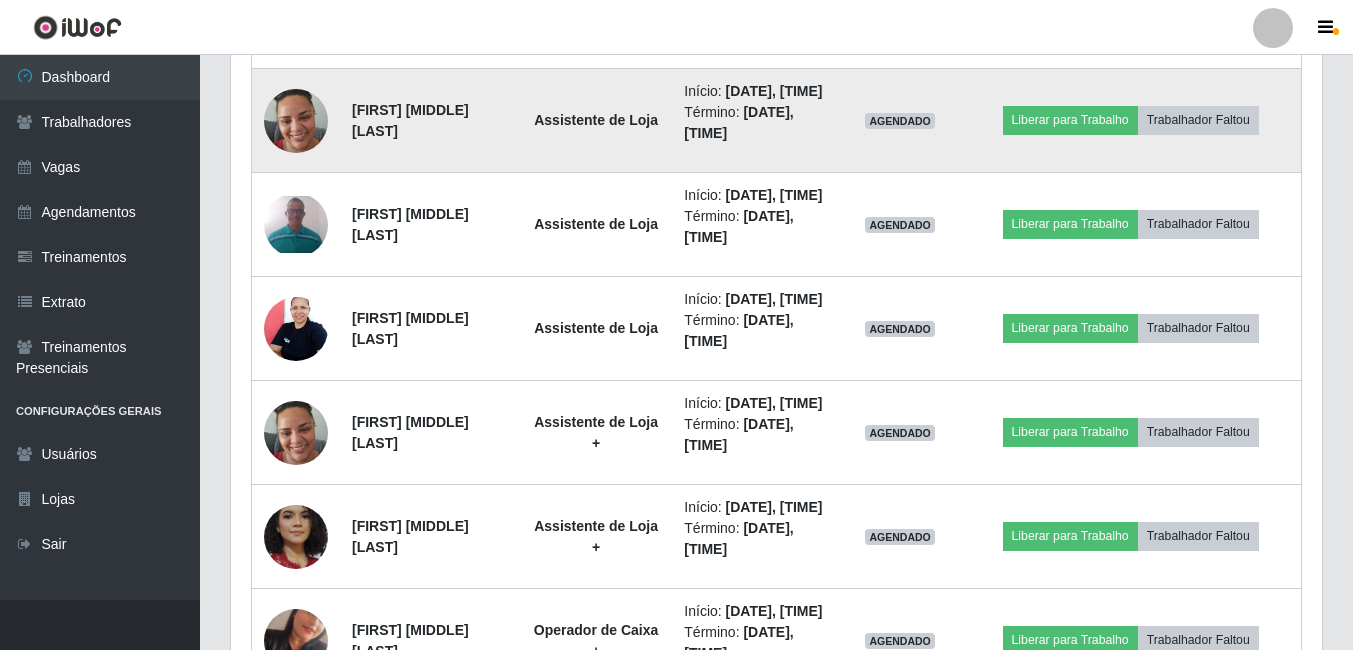 scroll, scrollTop: 2172, scrollLeft: 0, axis: vertical 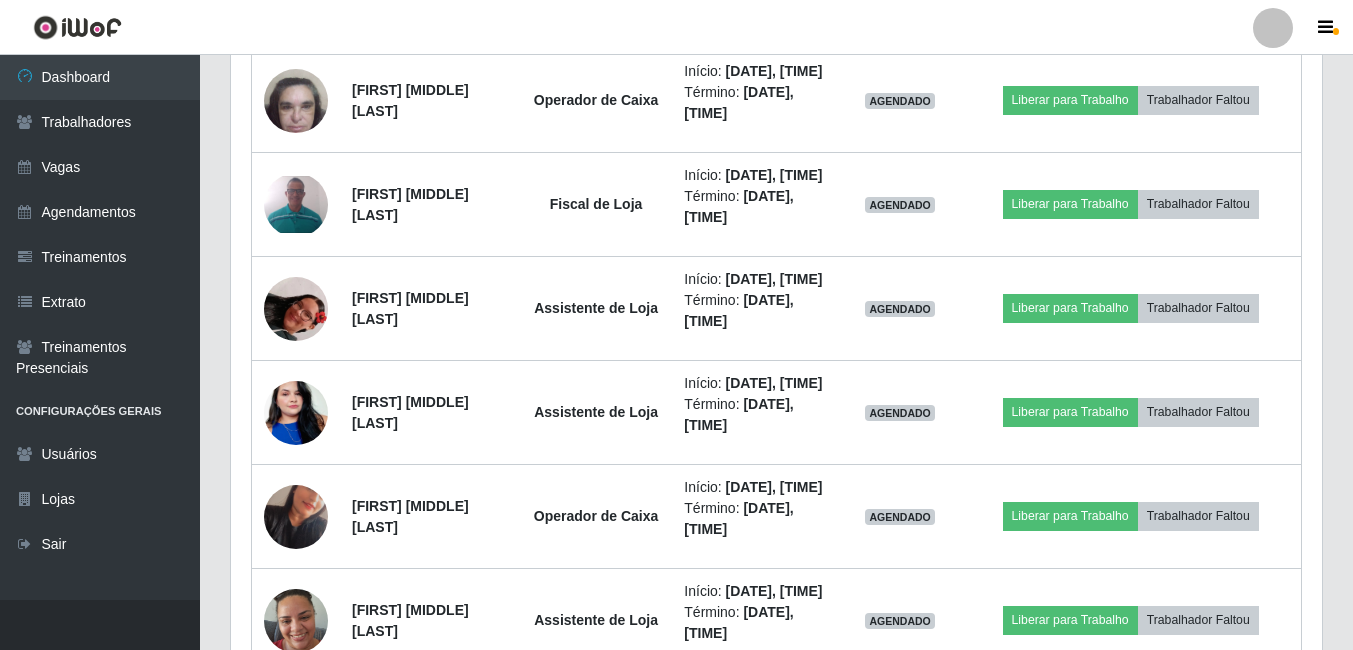 click at bounding box center [296, -4] 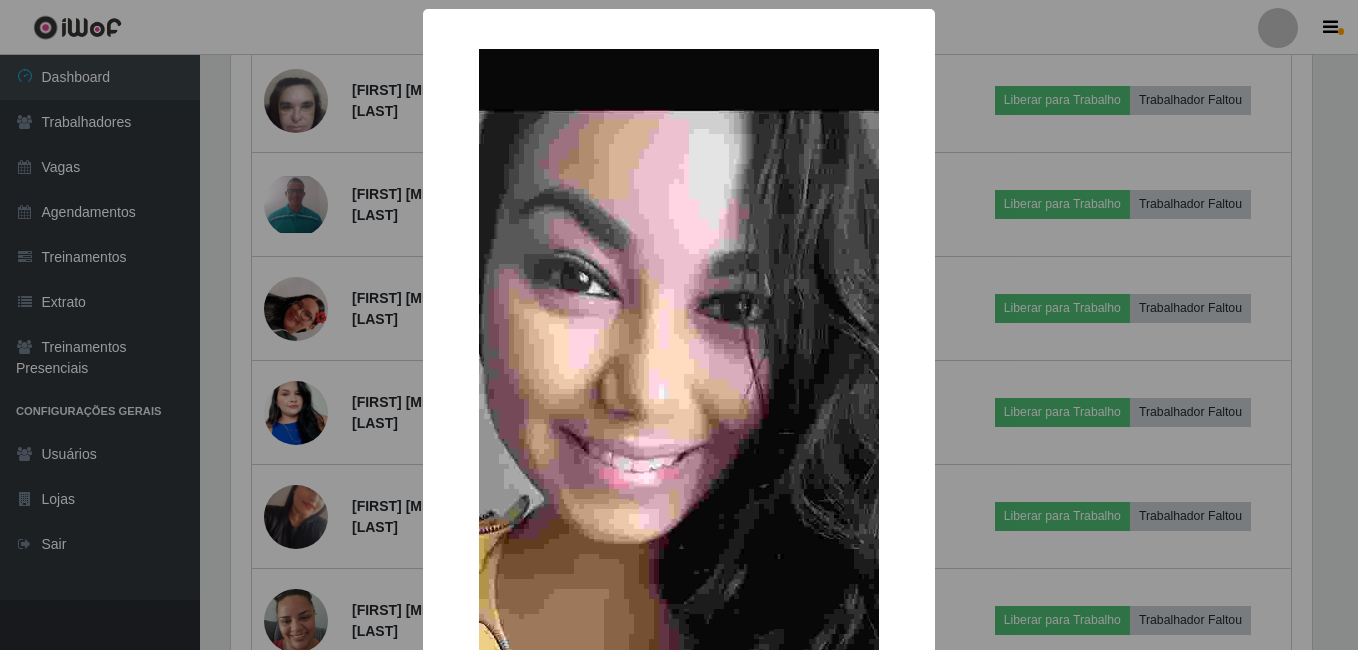 click on "× OK Cancel" at bounding box center [679, 325] 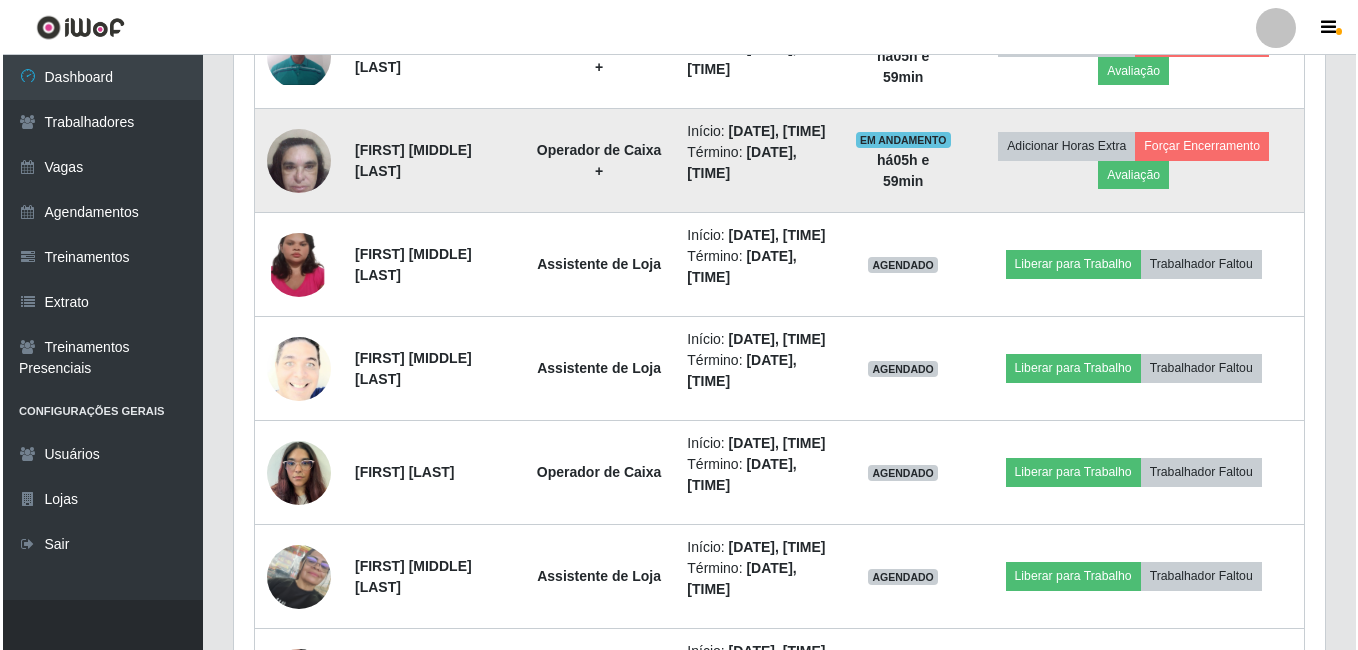 scroll, scrollTop: 772, scrollLeft: 0, axis: vertical 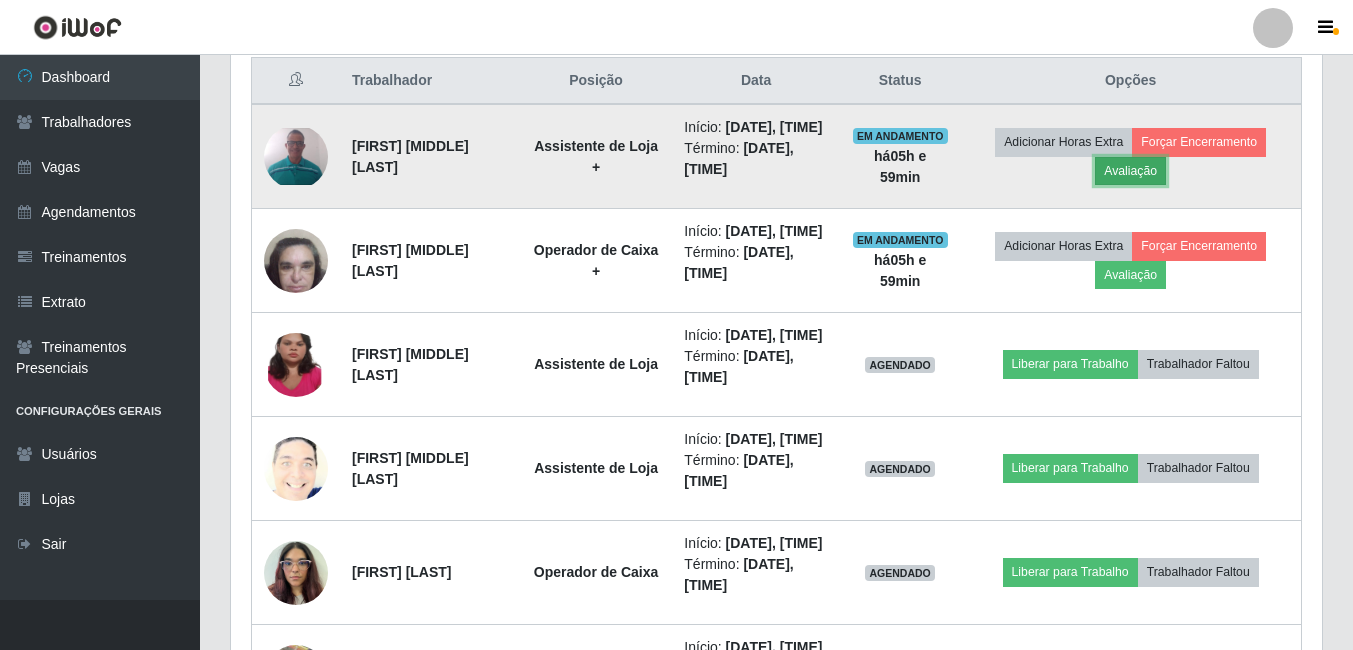 click on "Avaliação" at bounding box center [1130, 171] 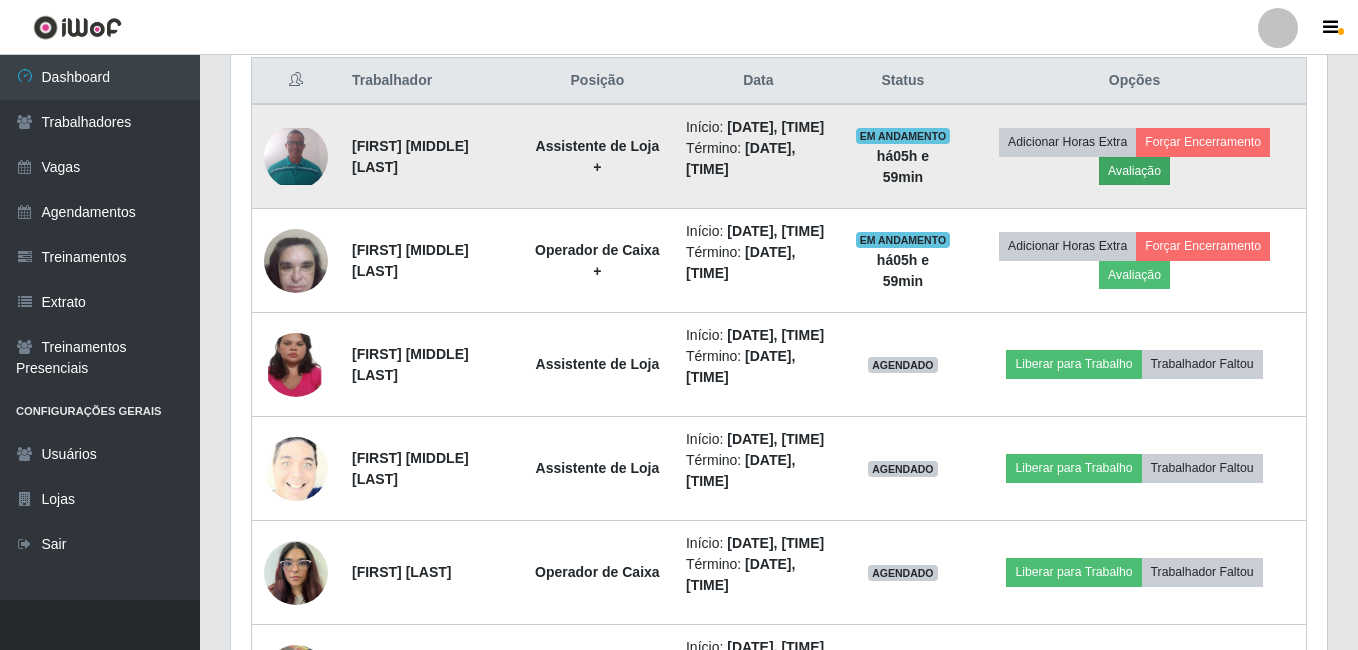 scroll, scrollTop: 999585, scrollLeft: 998919, axis: both 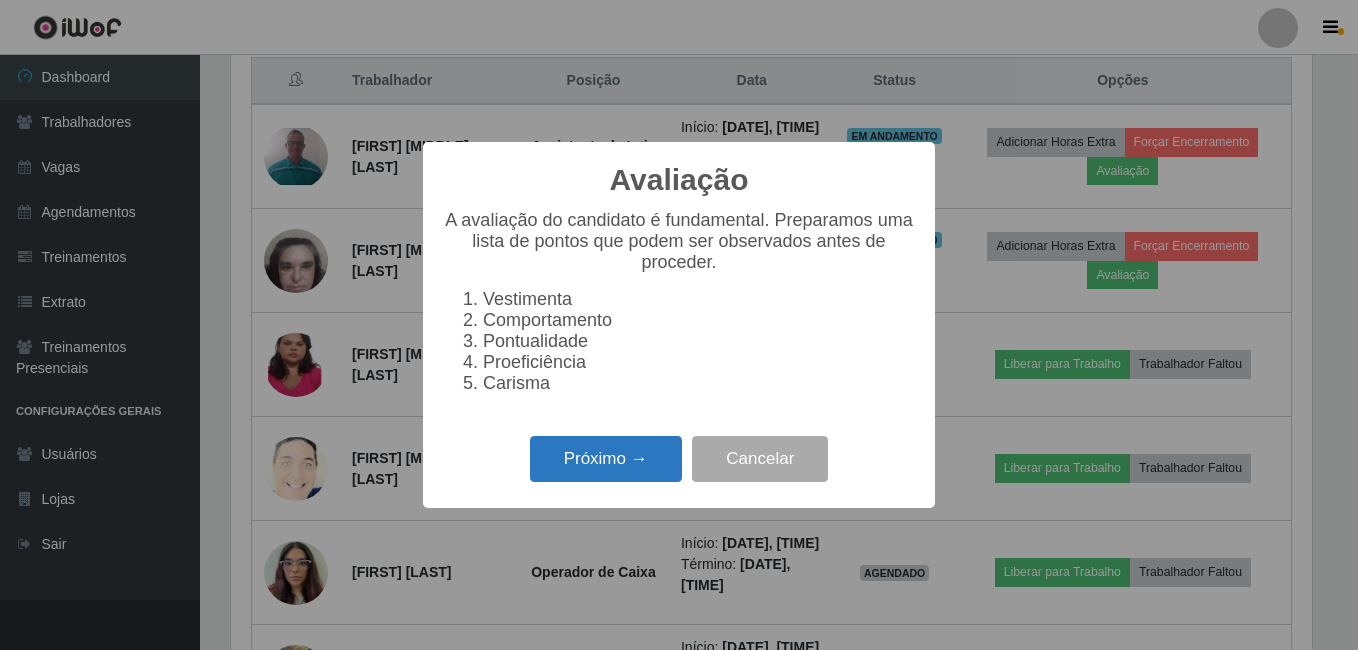 click on "Próximo →" at bounding box center [606, 459] 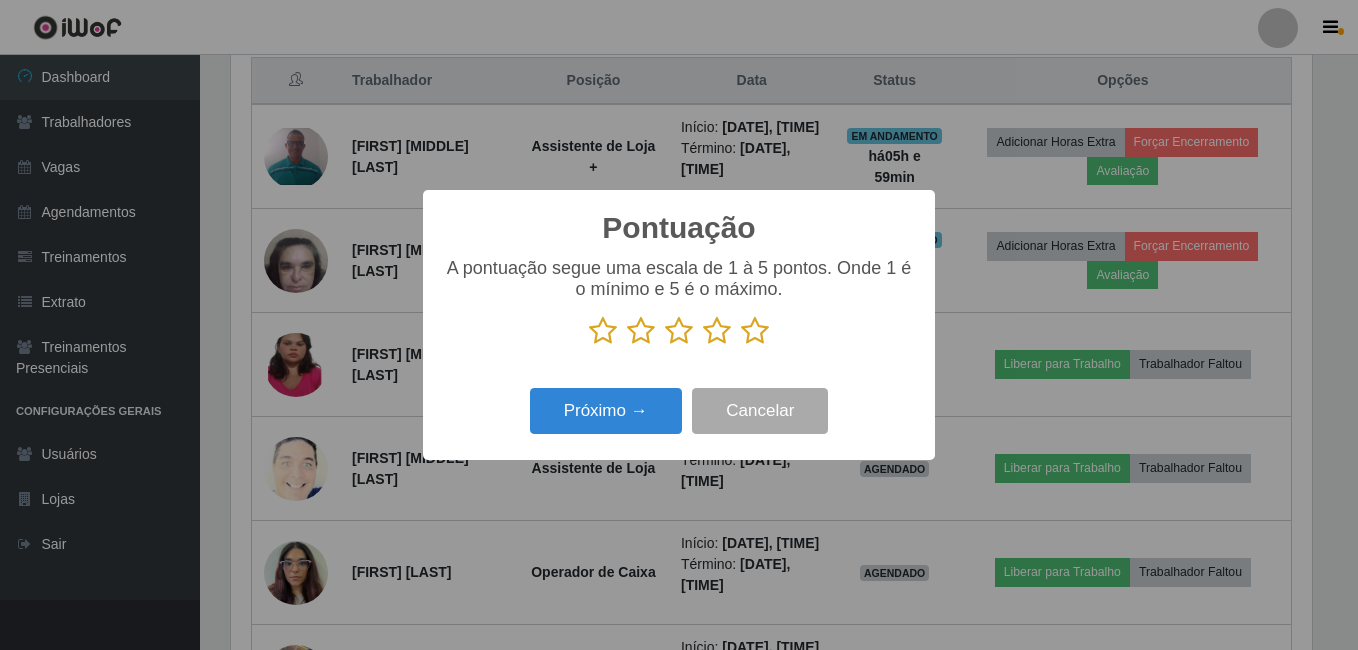 click at bounding box center [755, 331] 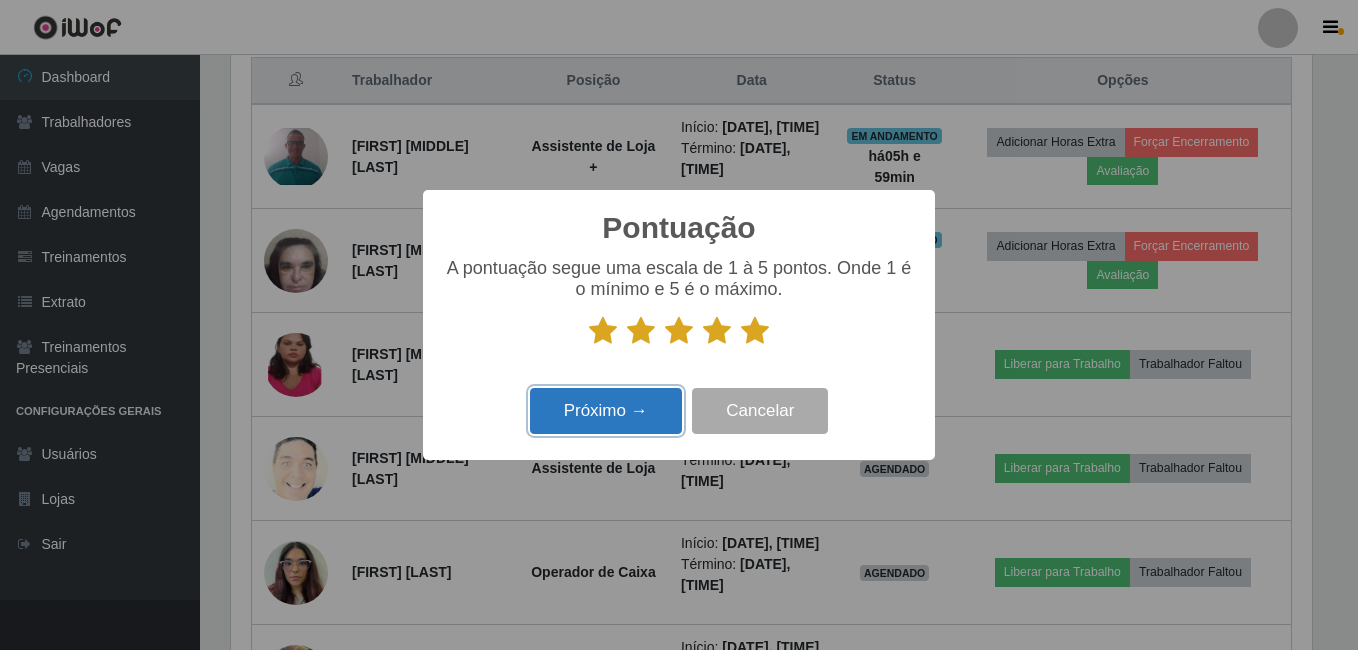 click on "Próximo →" at bounding box center (606, 411) 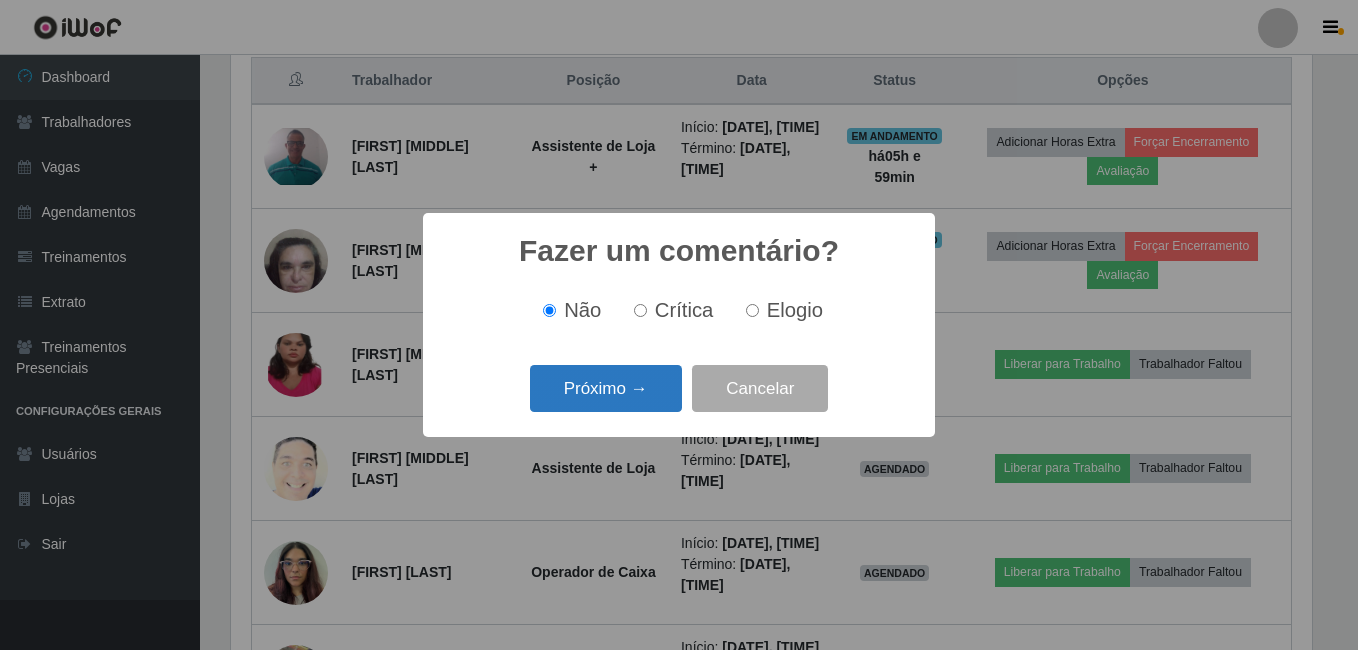 click on "Próximo →" at bounding box center [606, 388] 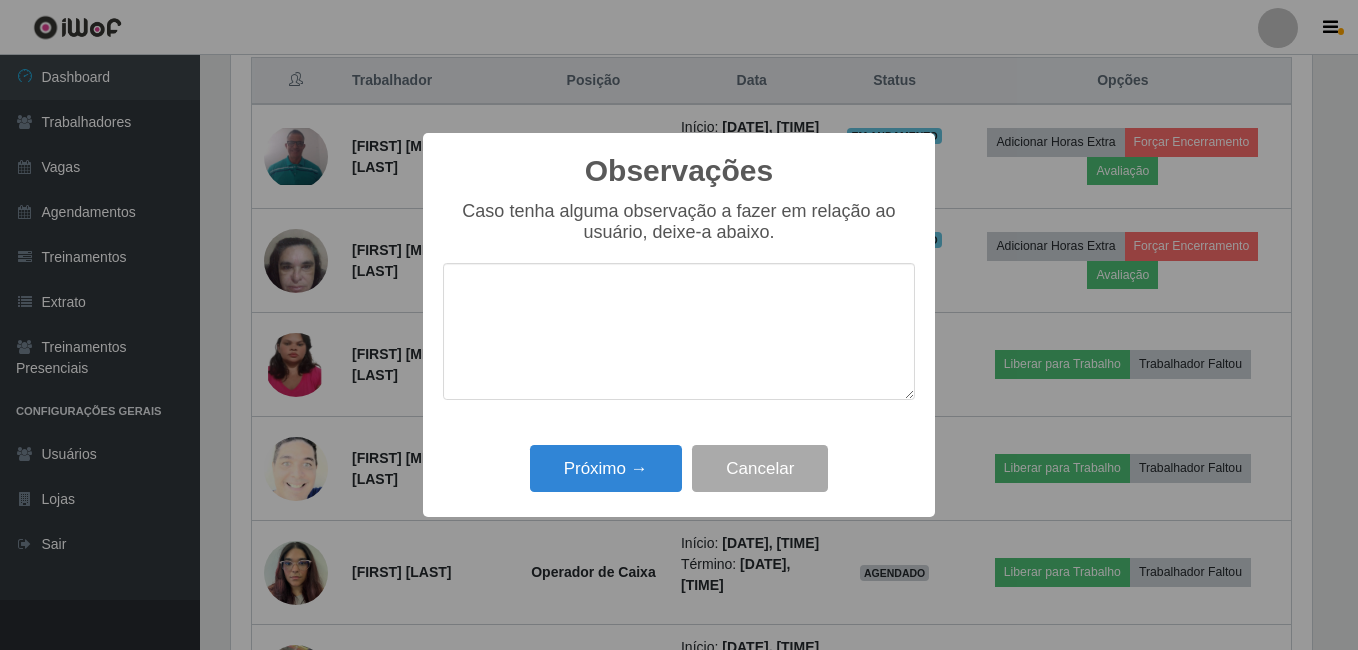 click on "Observações × Caso tenha alguma observação a fazer em relação ao usuário, deixe-a abaixo. Próximo → Cancelar" at bounding box center (679, 325) 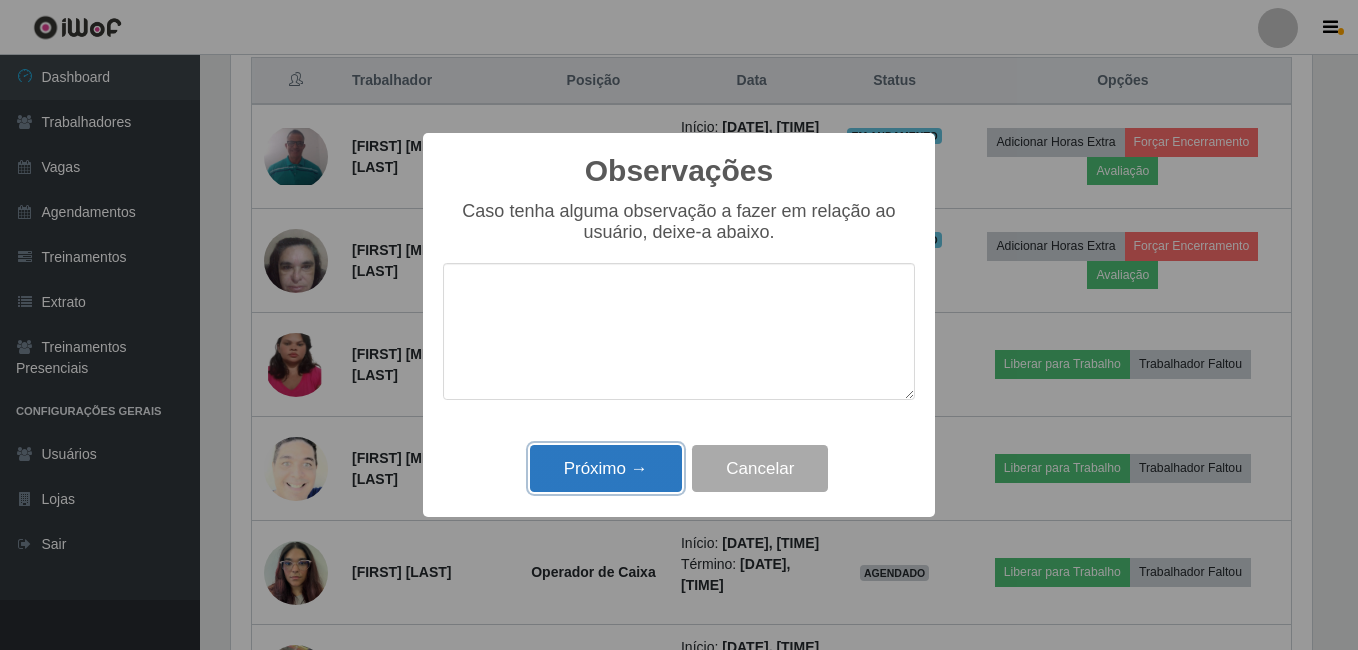 click on "Próximo →" at bounding box center (606, 468) 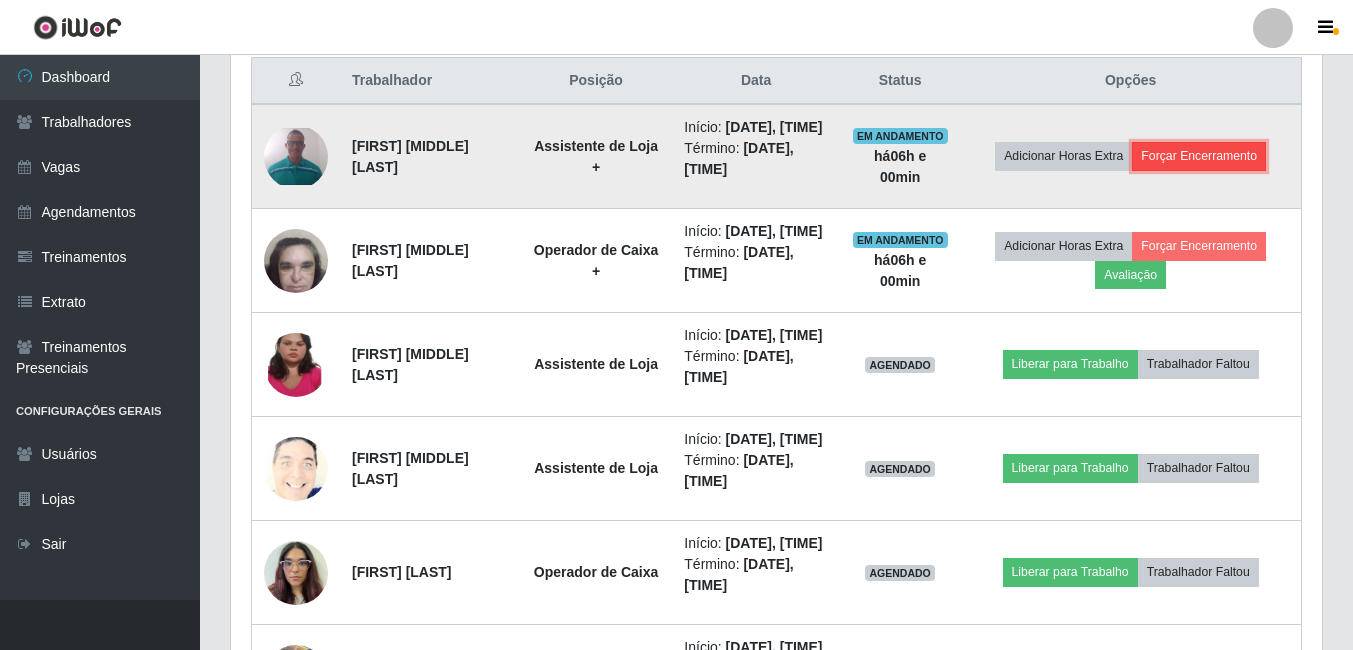 click on "Forçar Encerramento" at bounding box center (1199, 156) 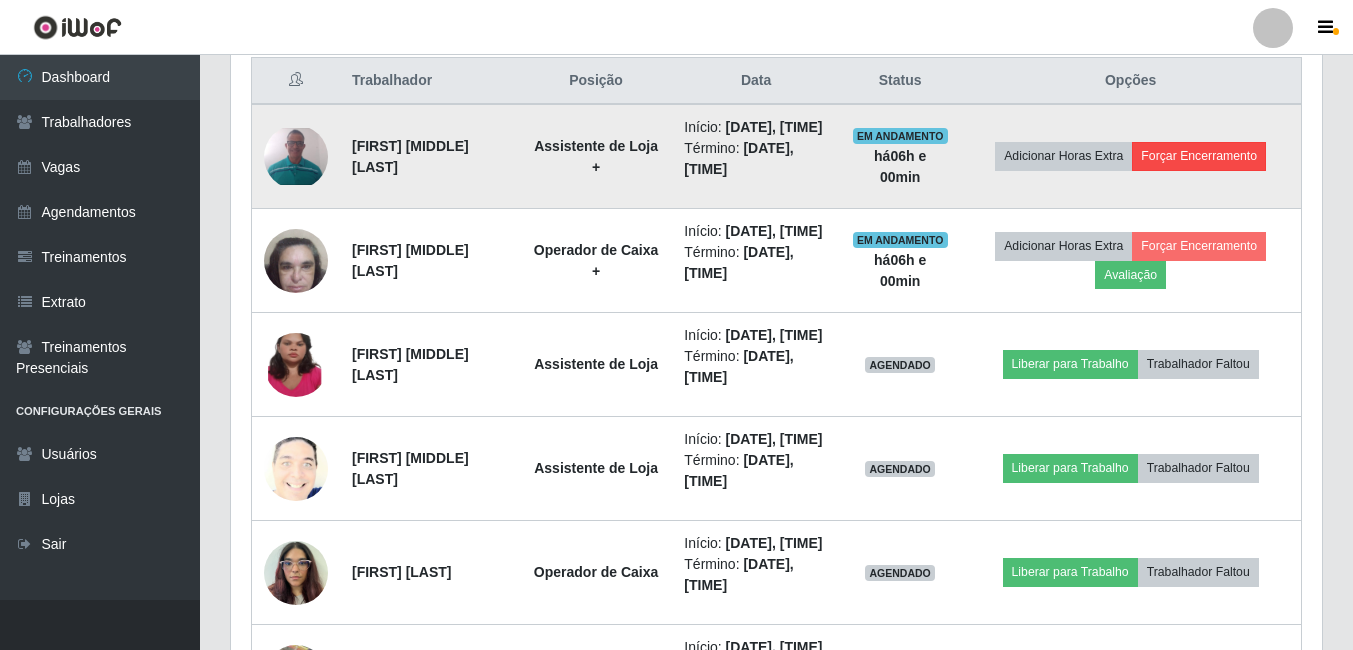 scroll, scrollTop: 999585, scrollLeft: 998919, axis: both 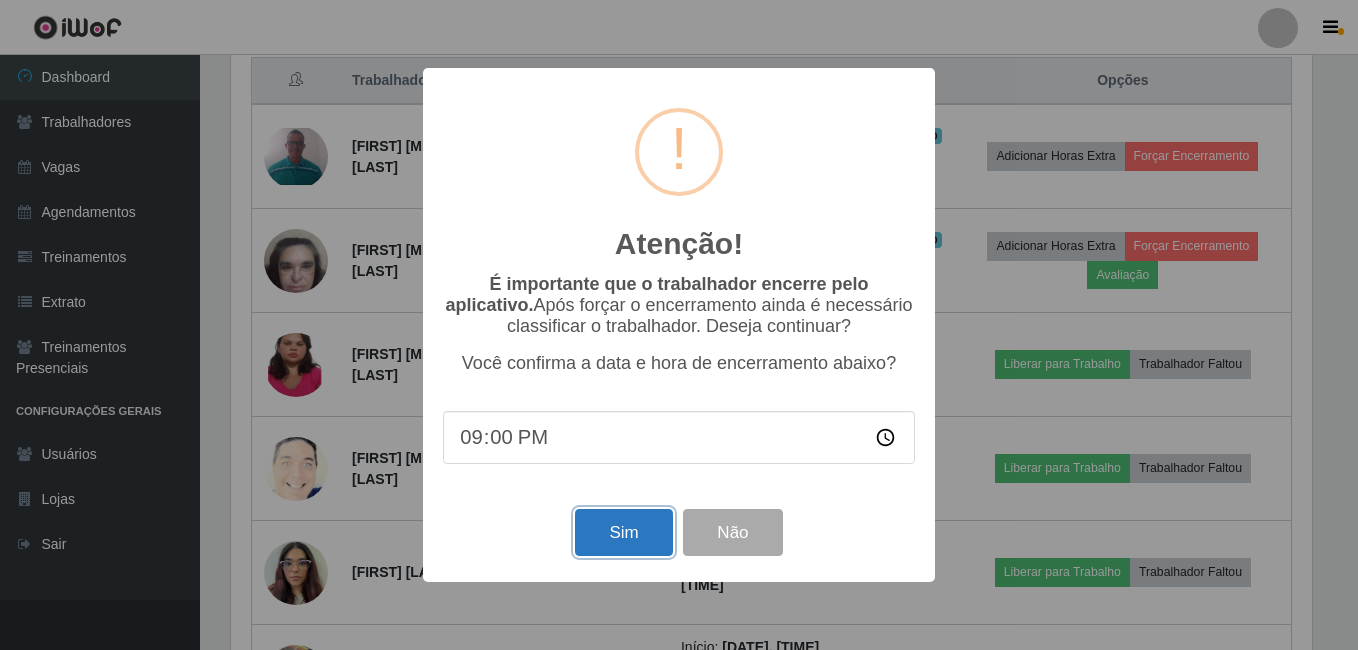 click on "Sim" at bounding box center (623, 532) 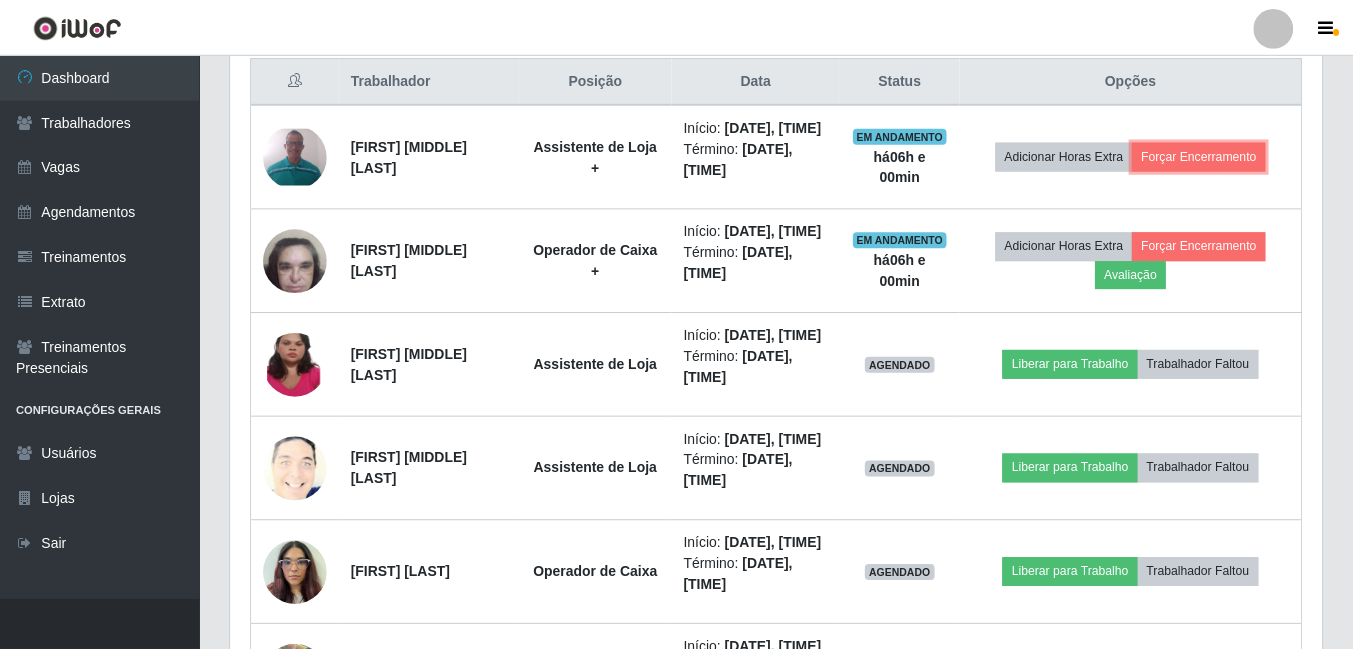 scroll, scrollTop: 999585, scrollLeft: 998909, axis: both 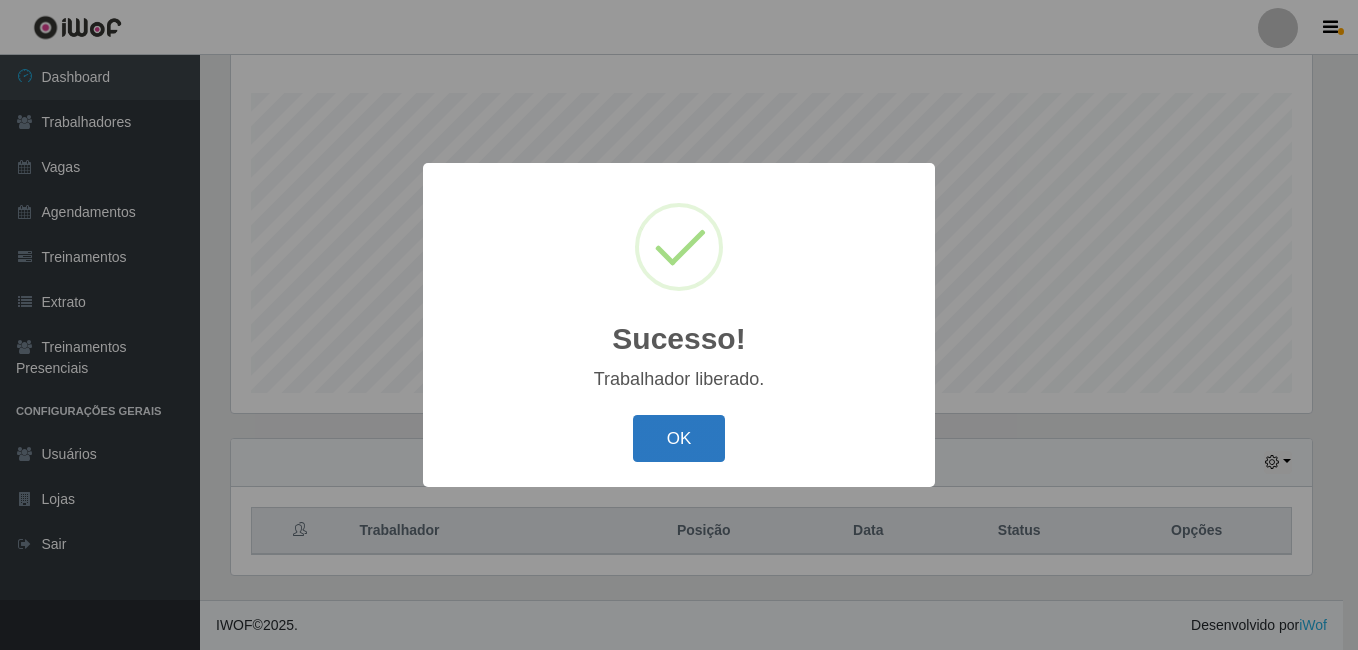 click on "OK" at bounding box center (679, 438) 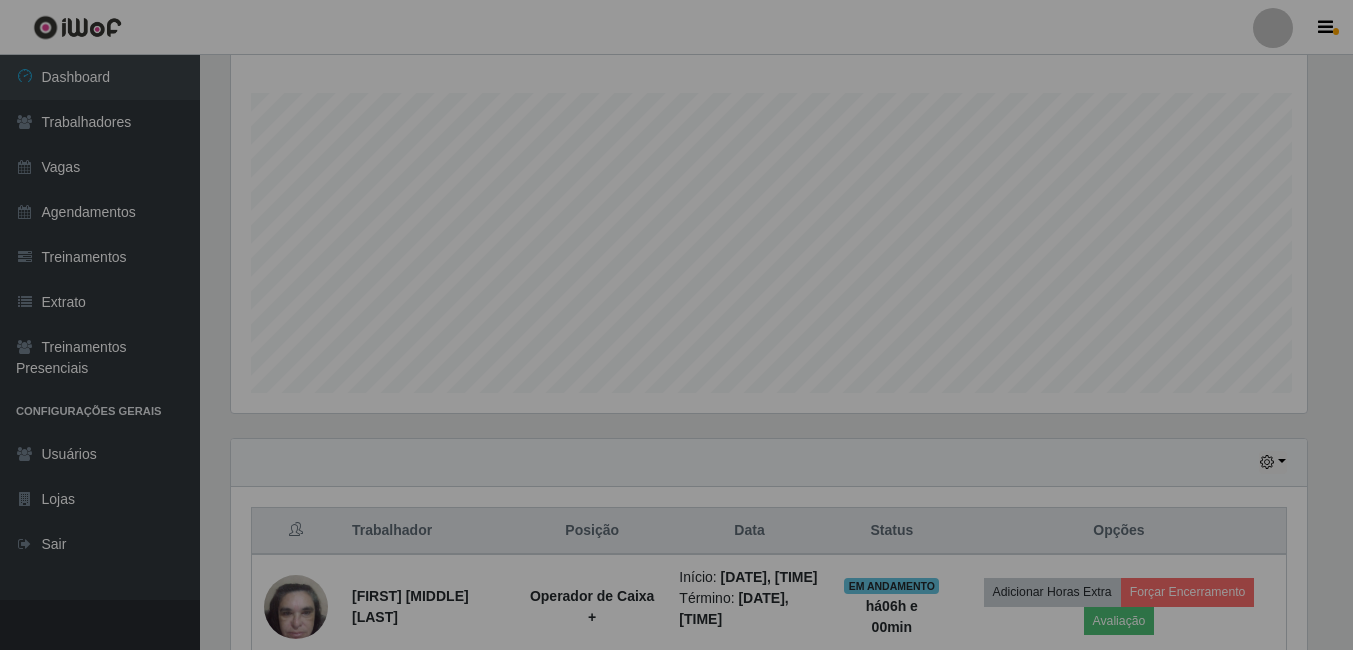 scroll, scrollTop: 999585, scrollLeft: 998909, axis: both 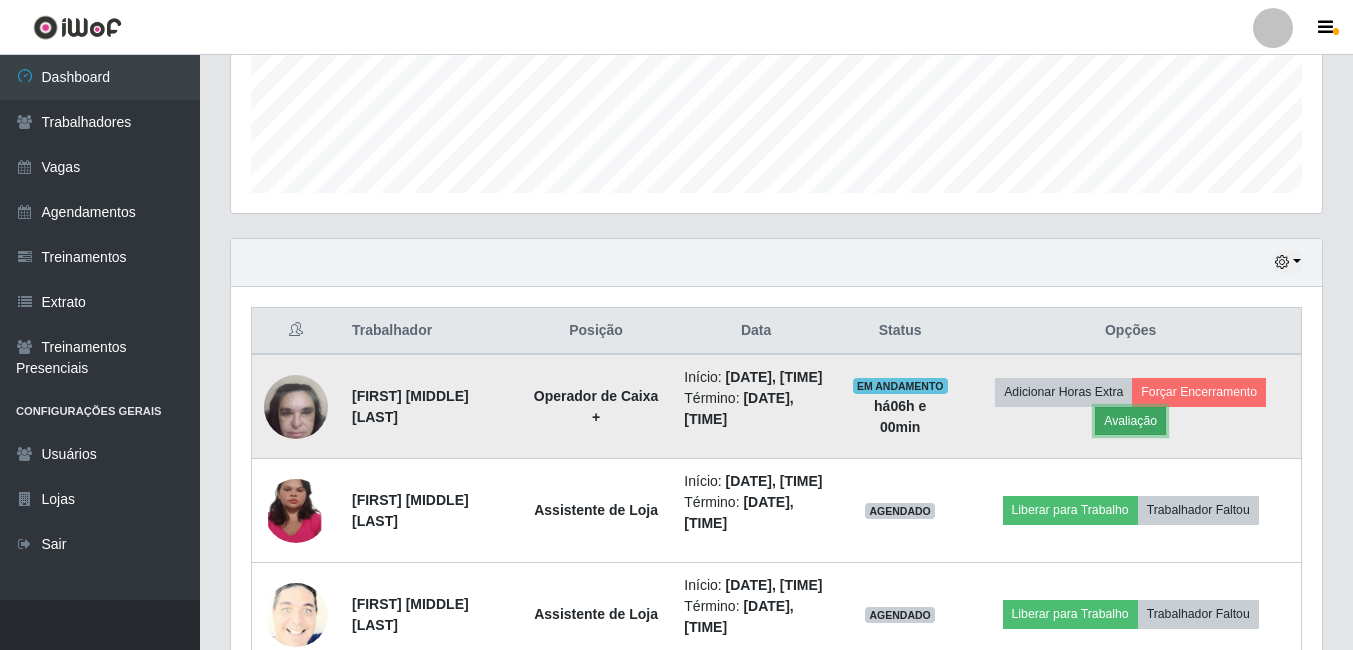 click on "Avaliação" at bounding box center [1130, 421] 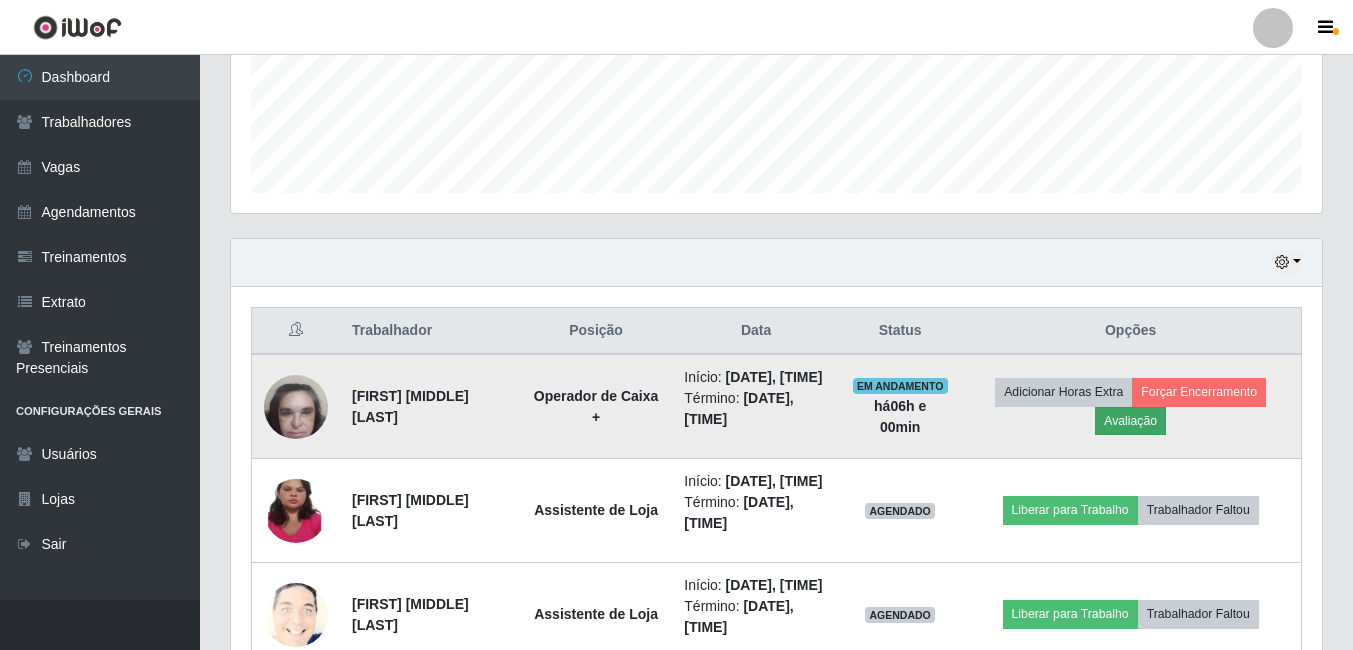scroll, scrollTop: 999585, scrollLeft: 998919, axis: both 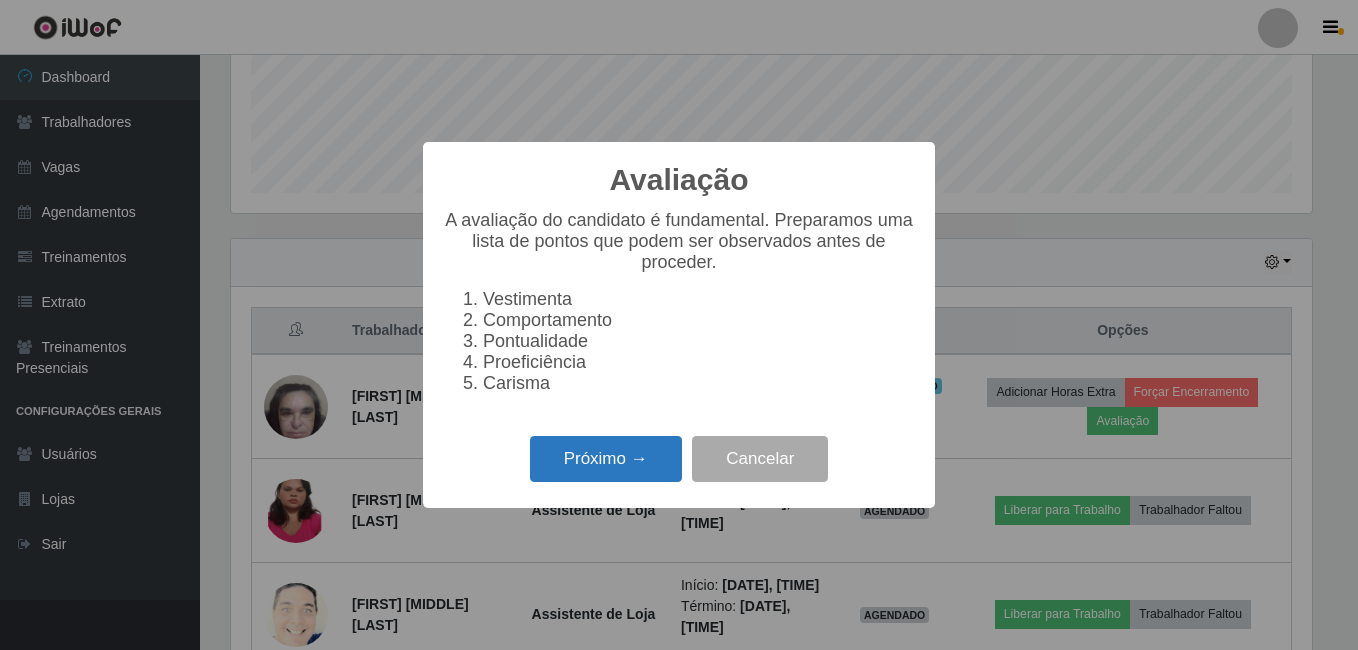 click on "Próximo →" at bounding box center [606, 459] 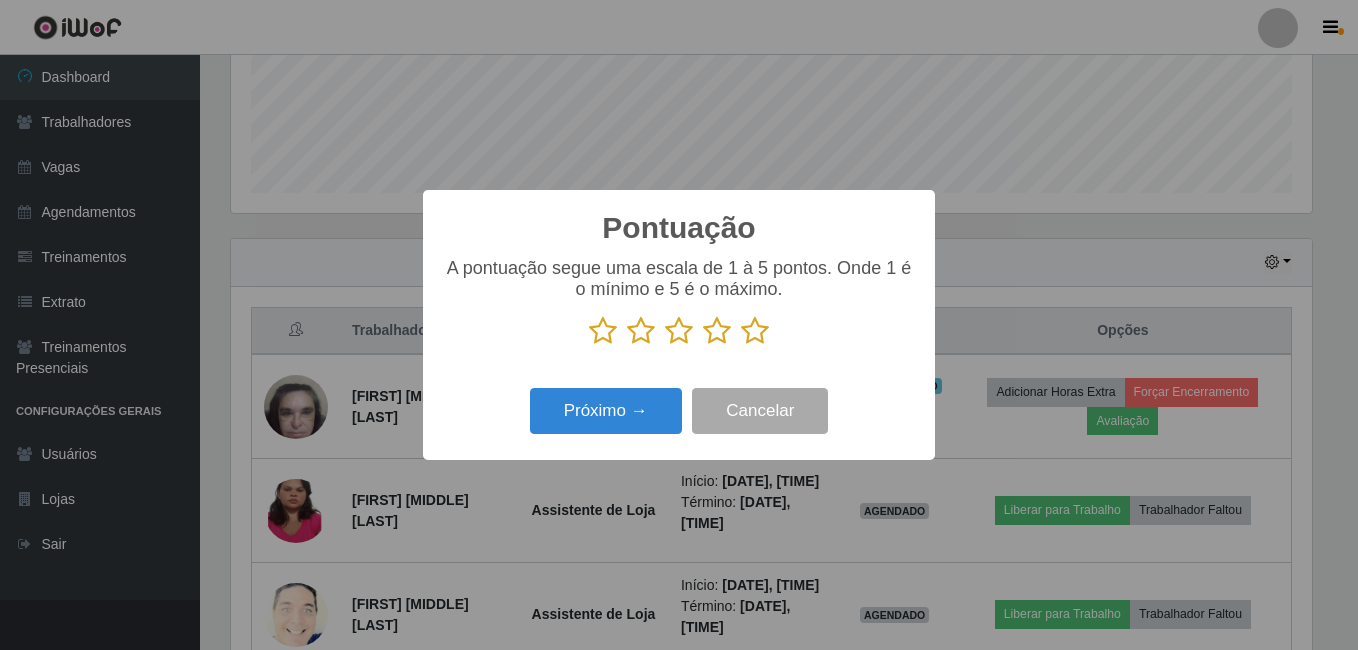 scroll, scrollTop: 999585, scrollLeft: 998919, axis: both 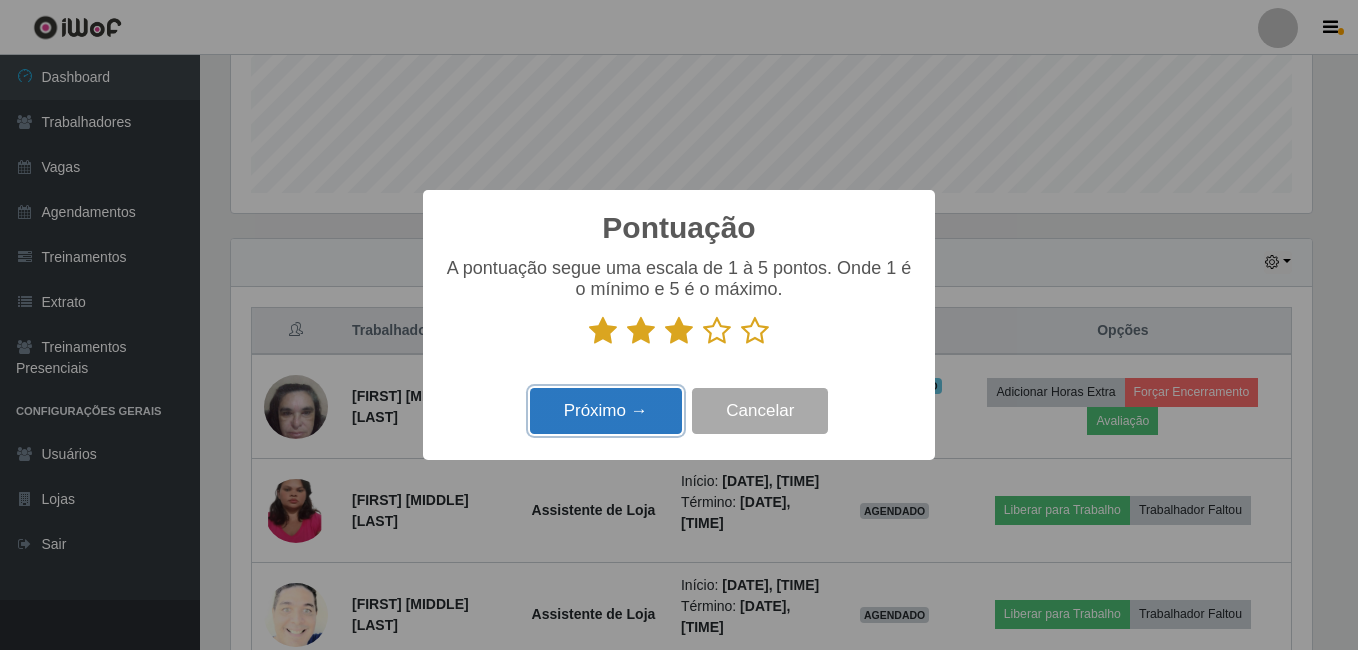 click on "Próximo →" at bounding box center [606, 411] 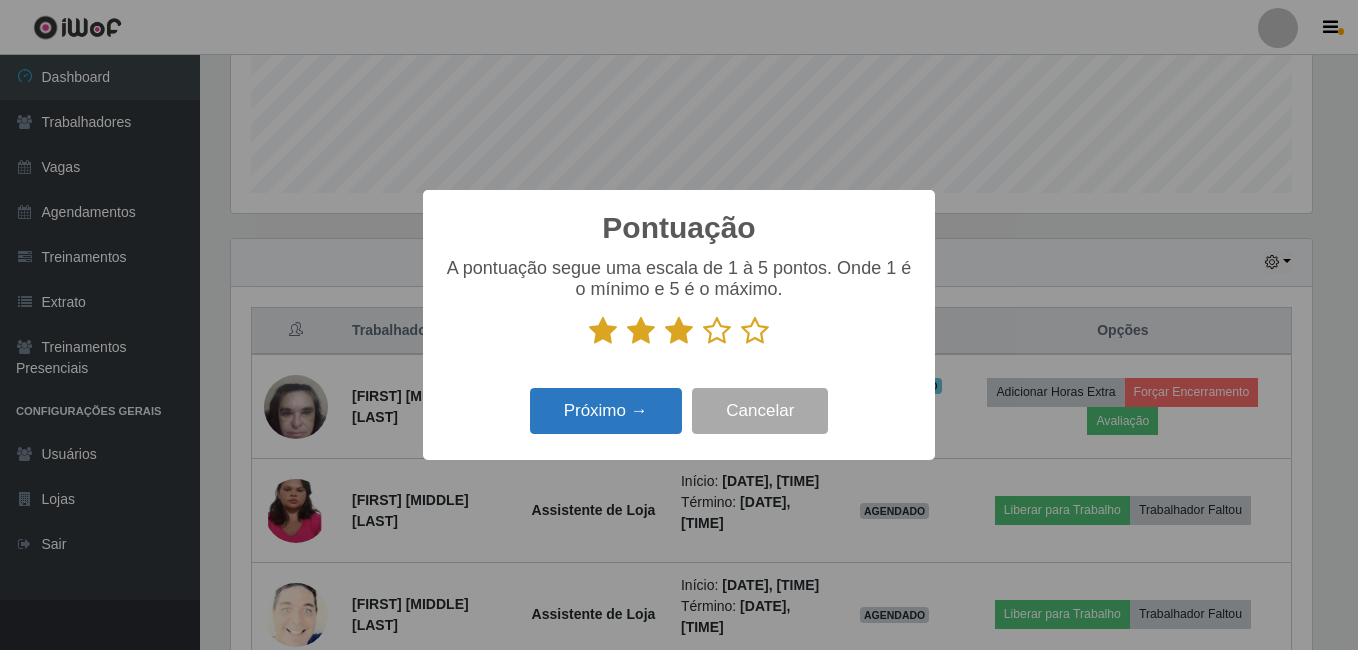 scroll, scrollTop: 999585, scrollLeft: 998919, axis: both 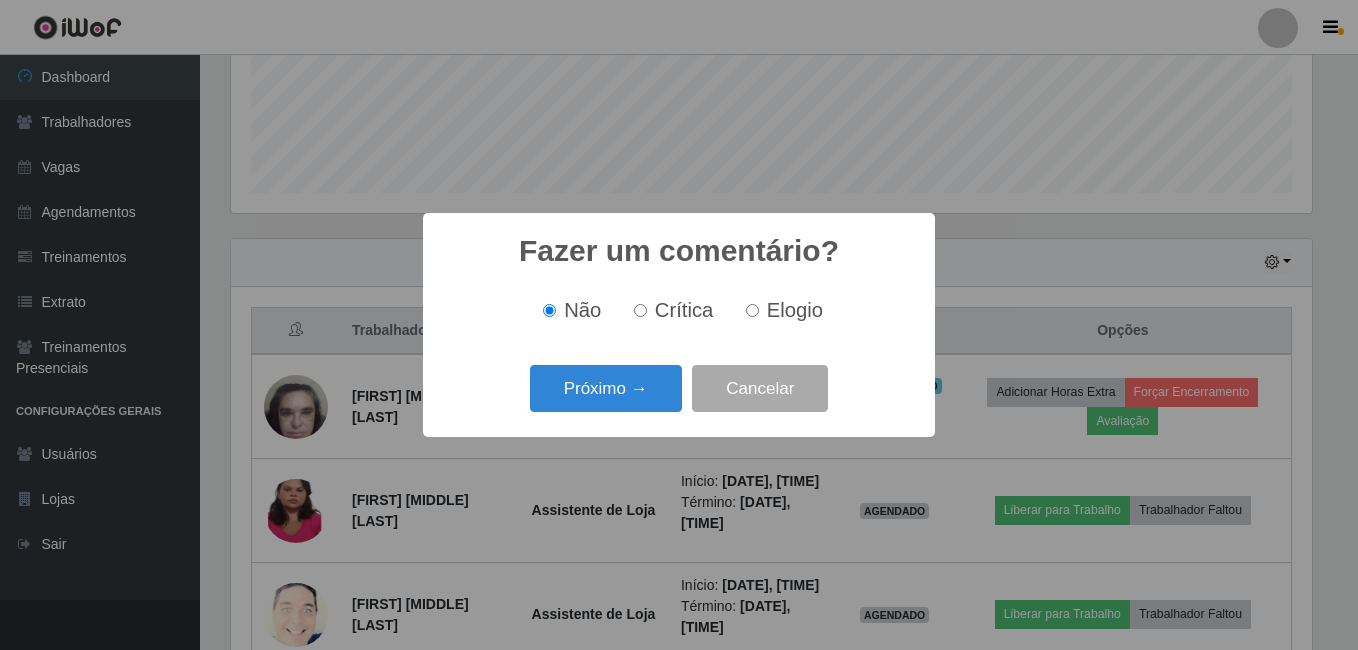 click on "Crítica" at bounding box center (684, 310) 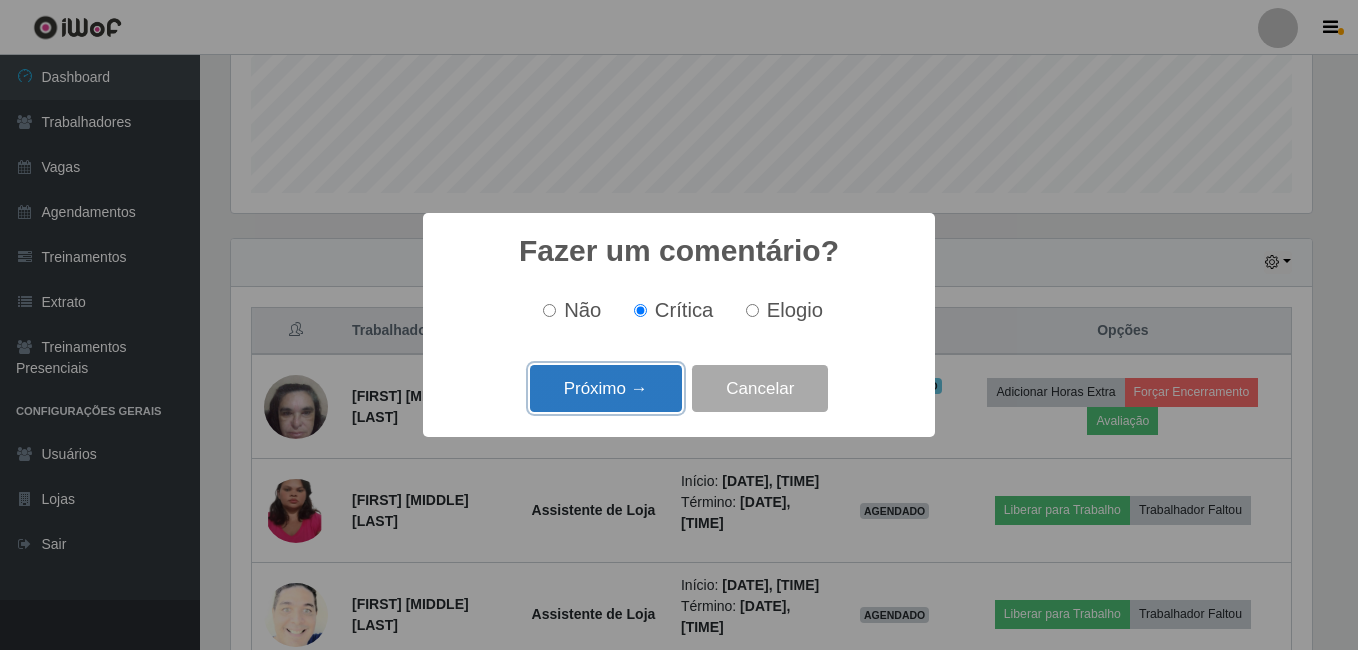 click on "Próximo →" at bounding box center [606, 388] 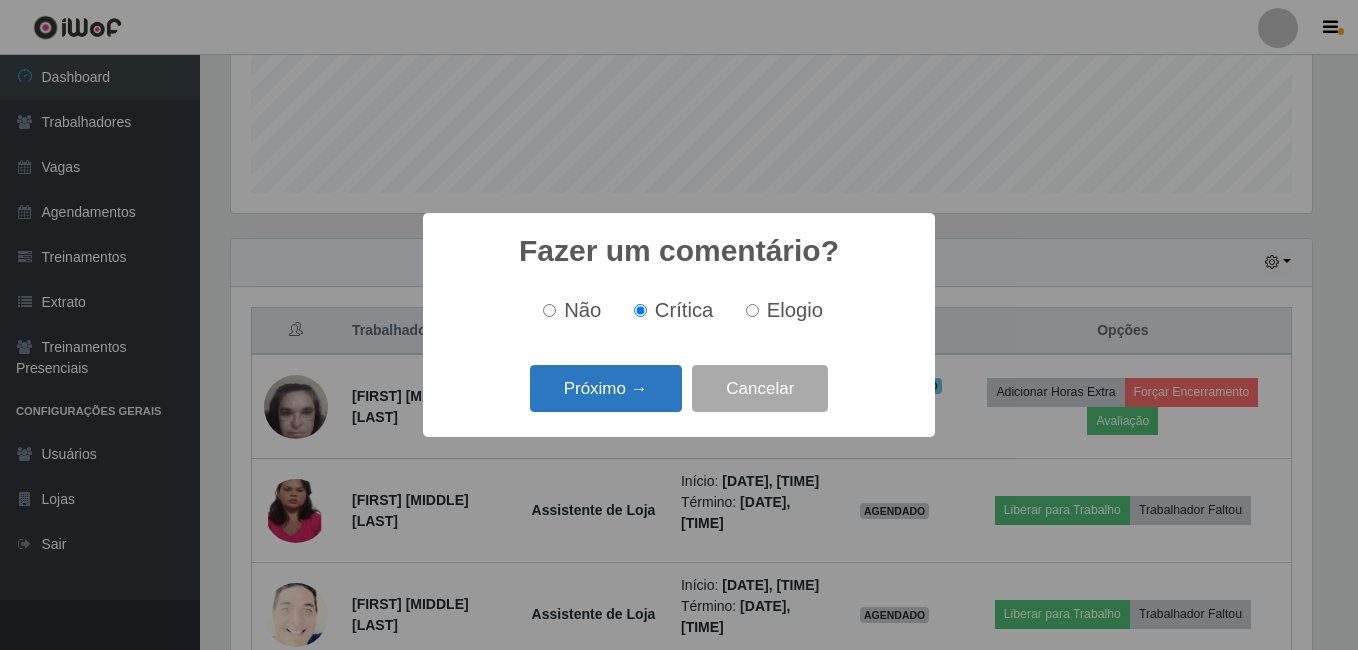 scroll, scrollTop: 999585, scrollLeft: 998919, axis: both 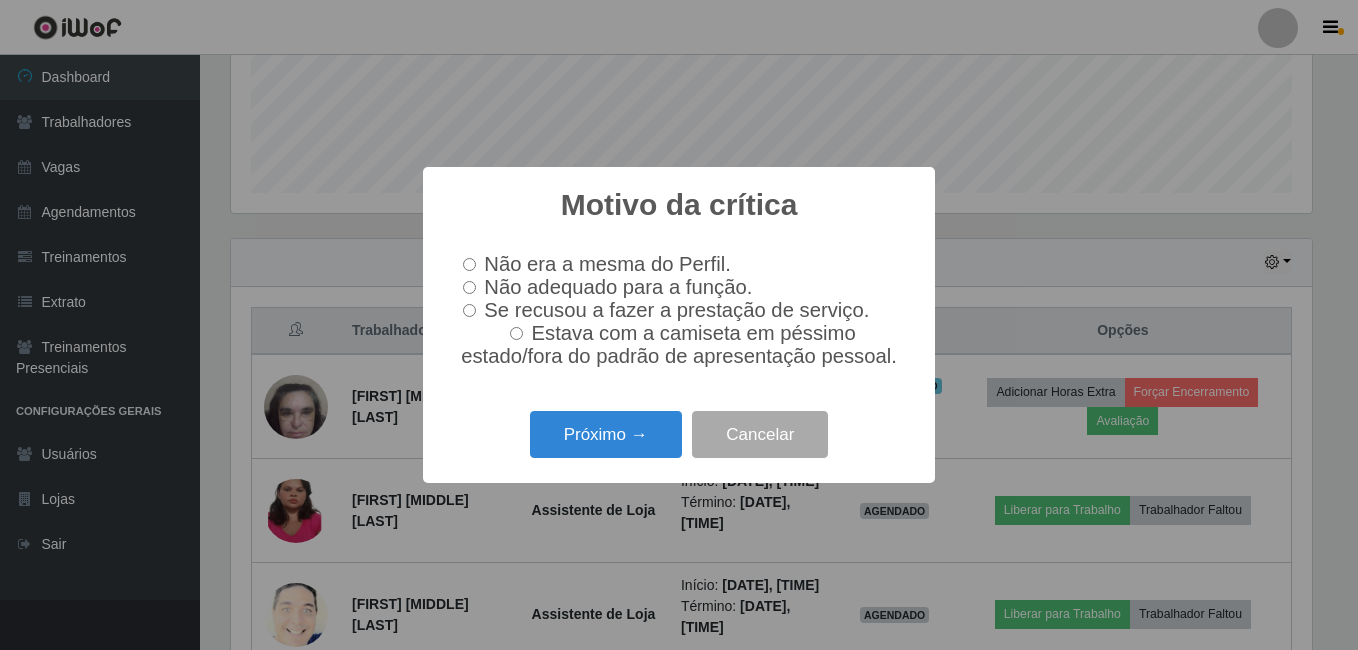 click on "Não adequado para a função." at bounding box center (469, 287) 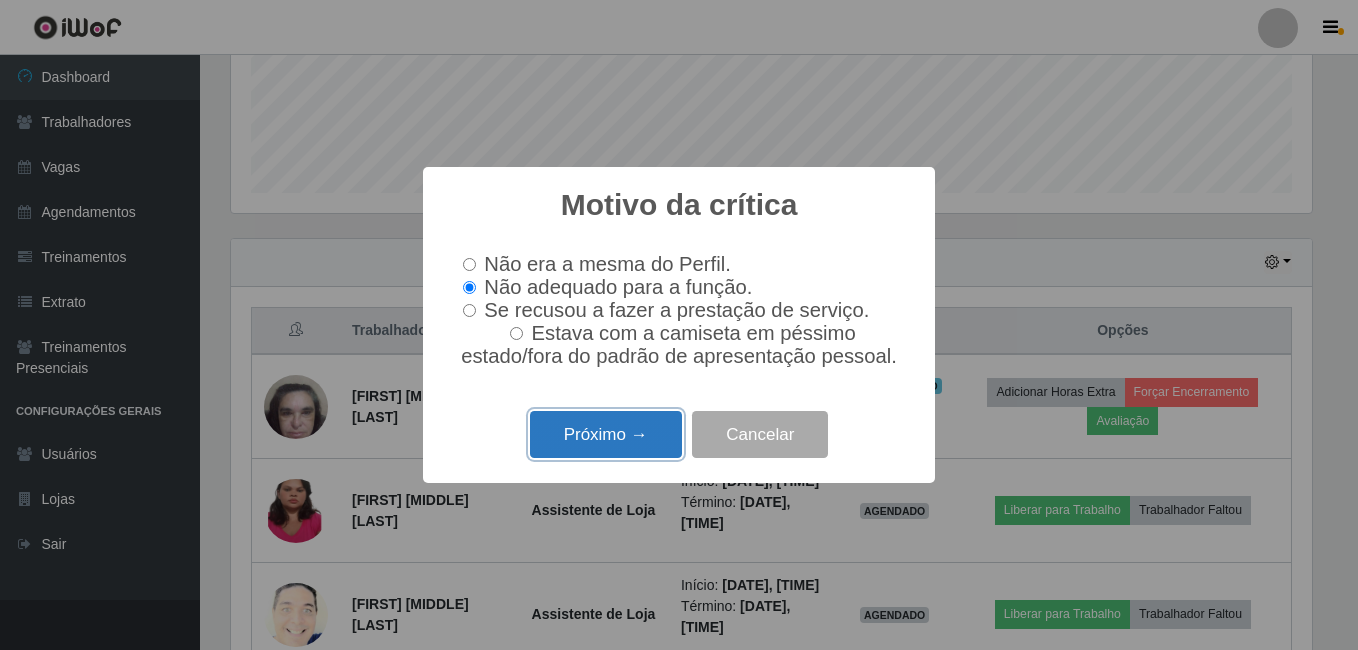 click on "Próximo →" at bounding box center (606, 434) 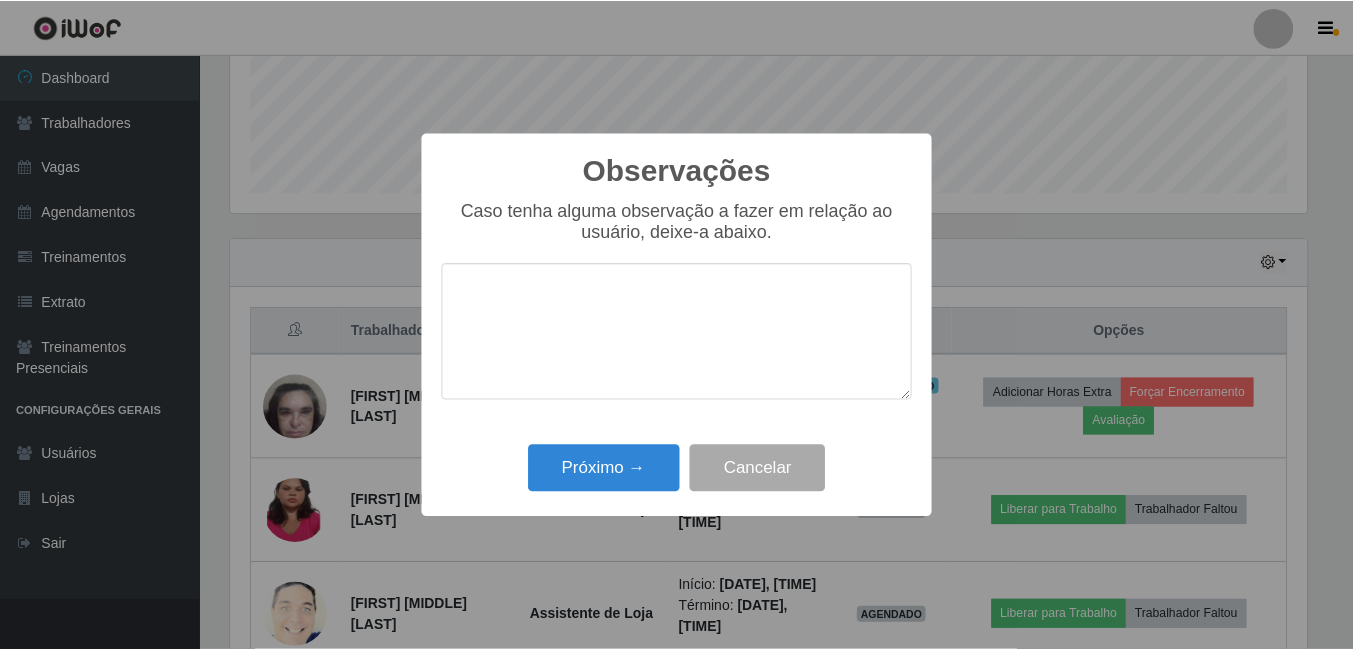 scroll, scrollTop: 999585, scrollLeft: 998919, axis: both 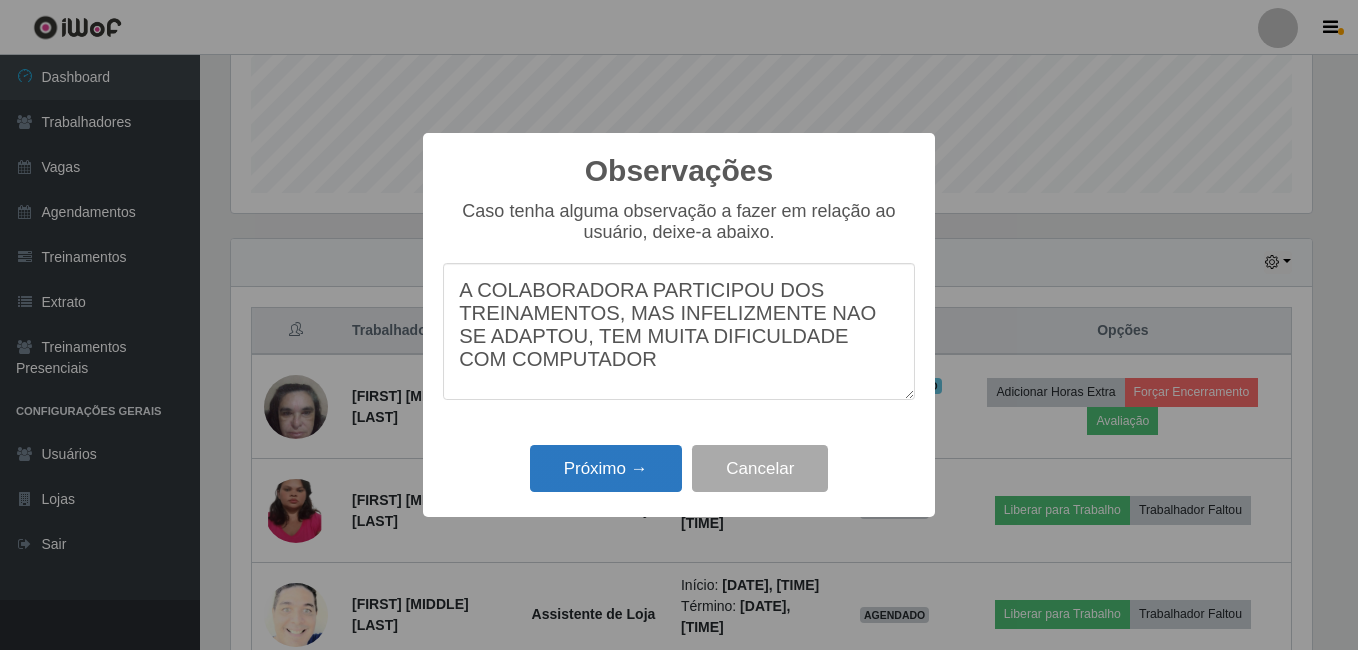 type on "A COLABORADORA PARTICIPOU DOS TREINAMENTOS, MAS INFELIZMENTE NAO SE ADAPTOU, TEM MUITA DIFICULDADE COM COMPUTADOR" 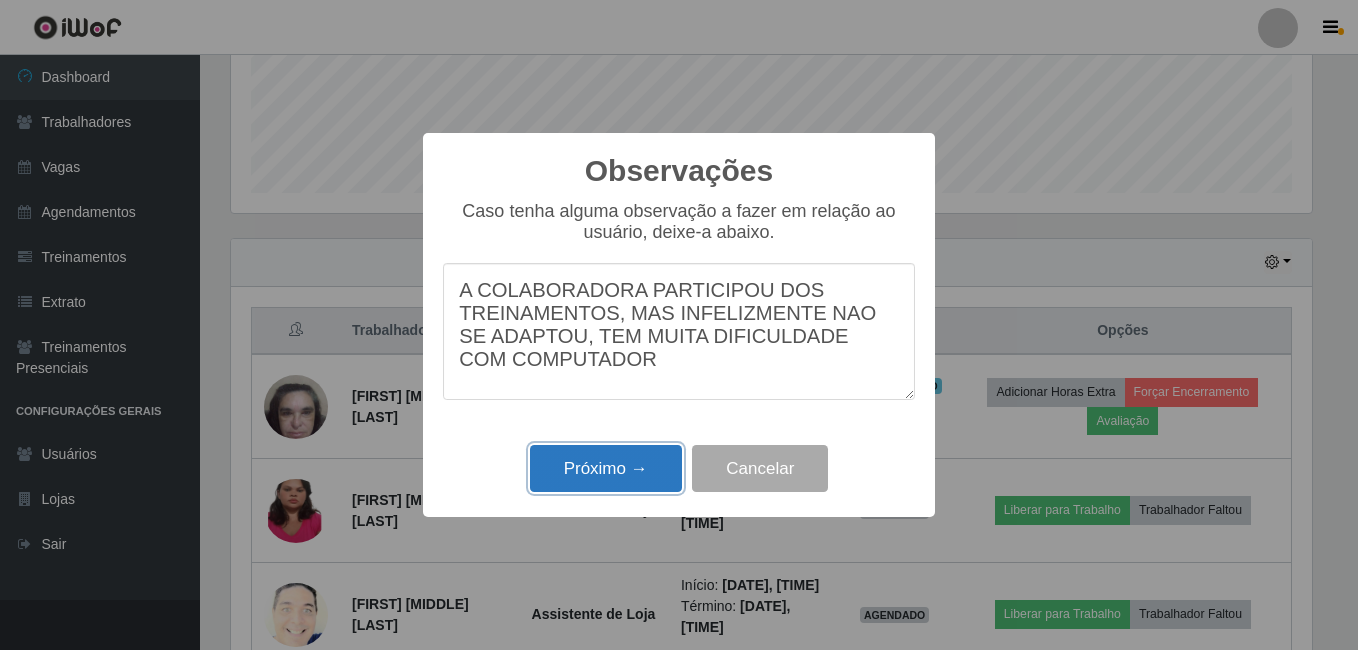 click on "Próximo →" at bounding box center [606, 468] 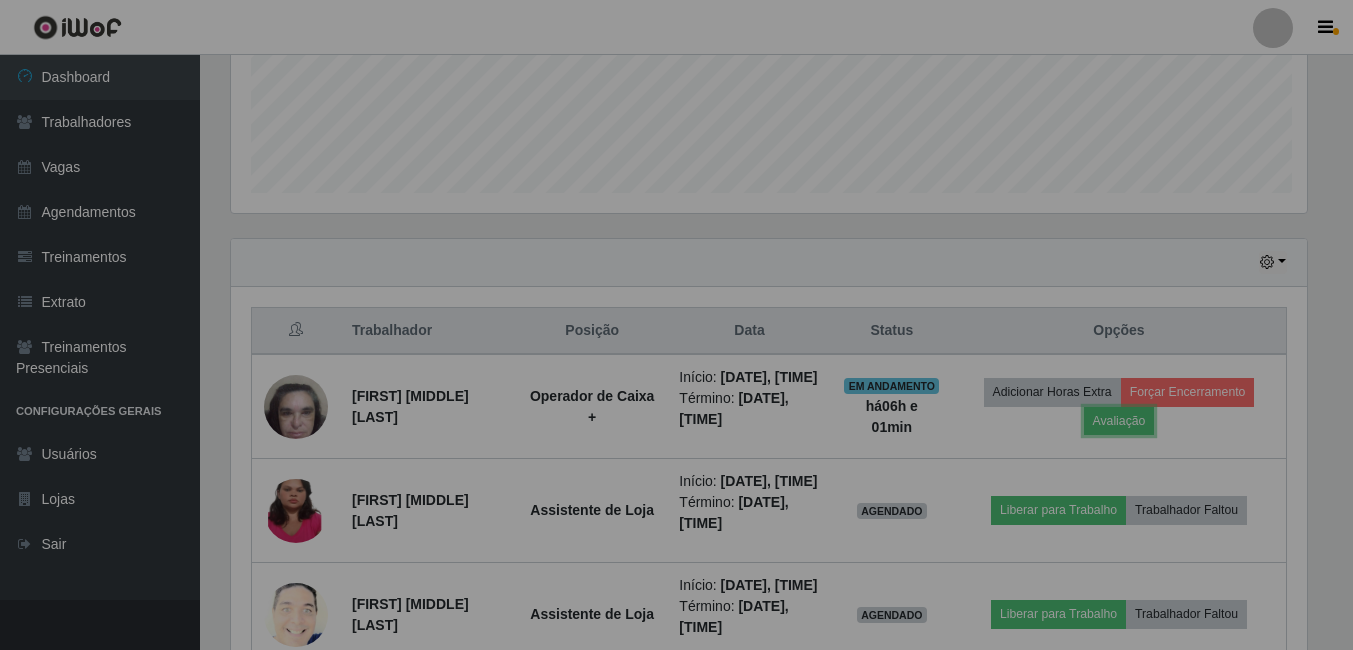 scroll, scrollTop: 999585, scrollLeft: 998909, axis: both 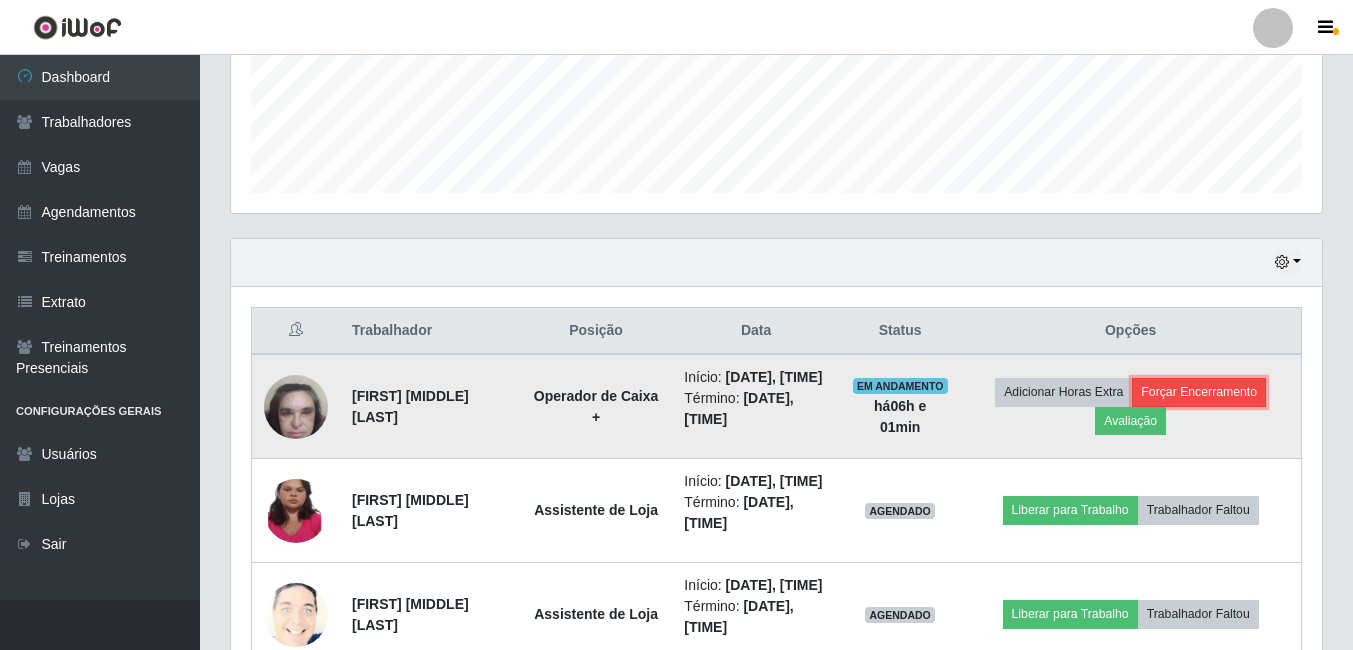 click on "Forçar Encerramento" at bounding box center (1199, 392) 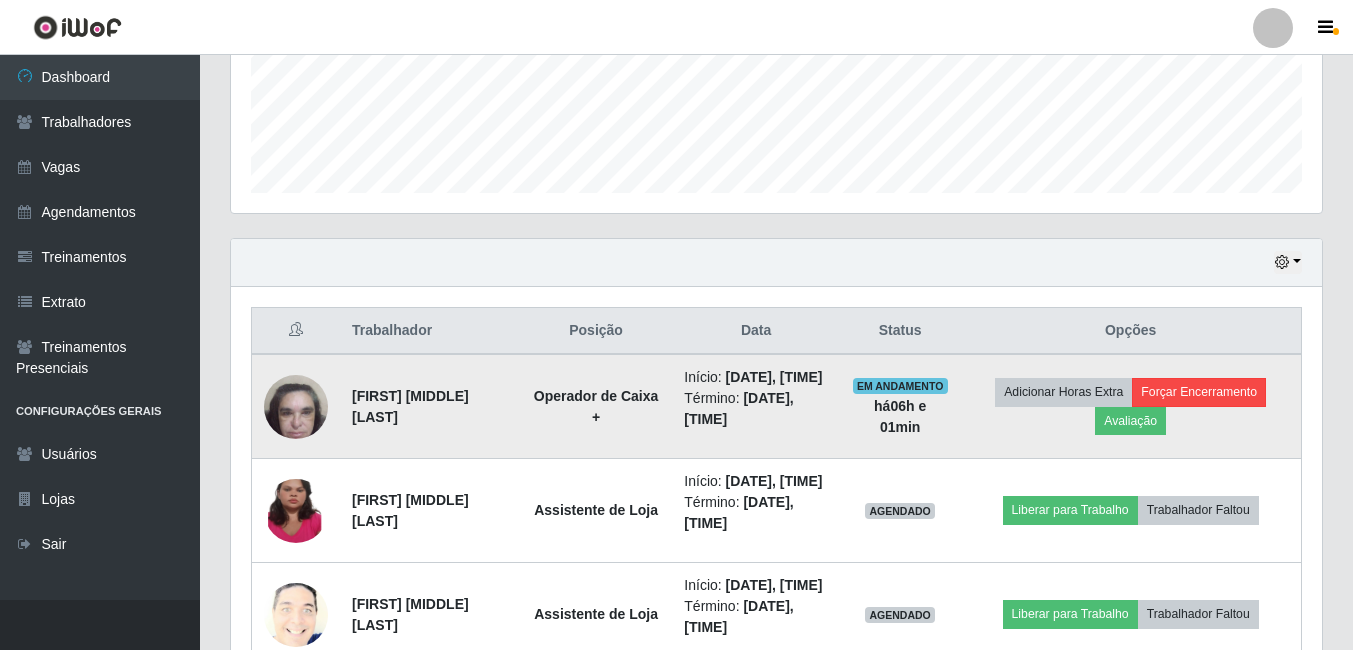 scroll, scrollTop: 999585, scrollLeft: 998919, axis: both 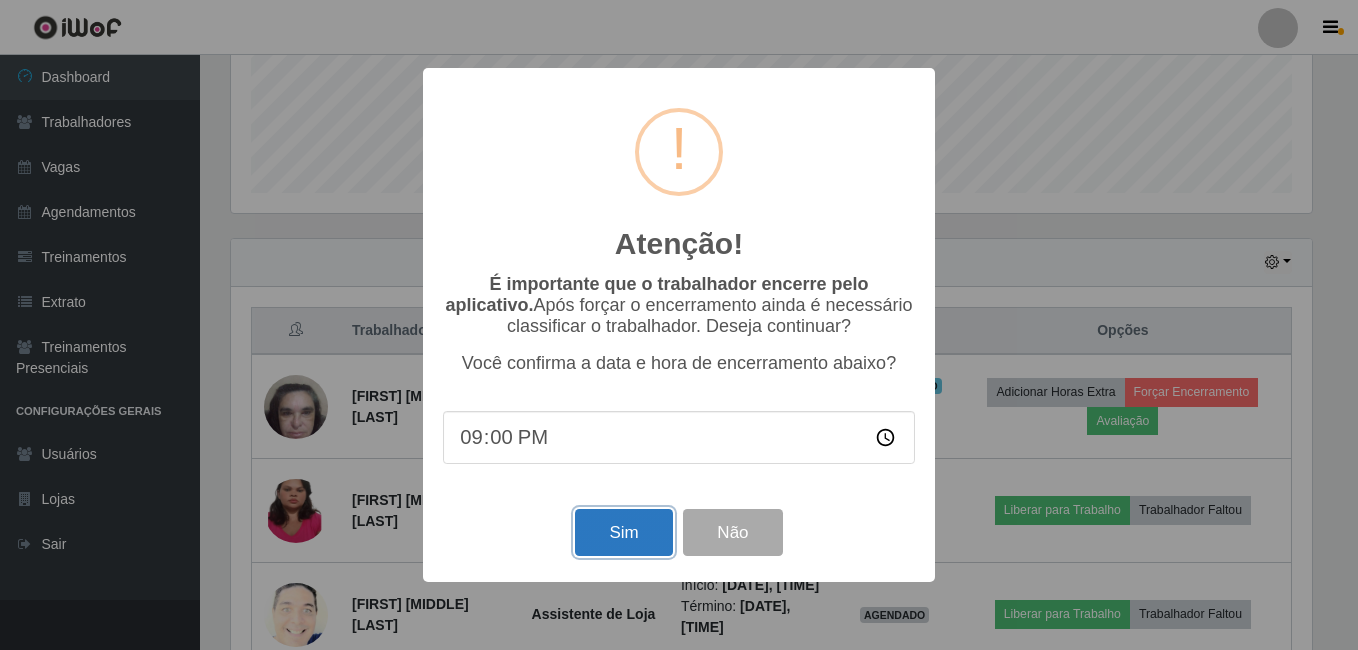 click on "Sim" at bounding box center [623, 532] 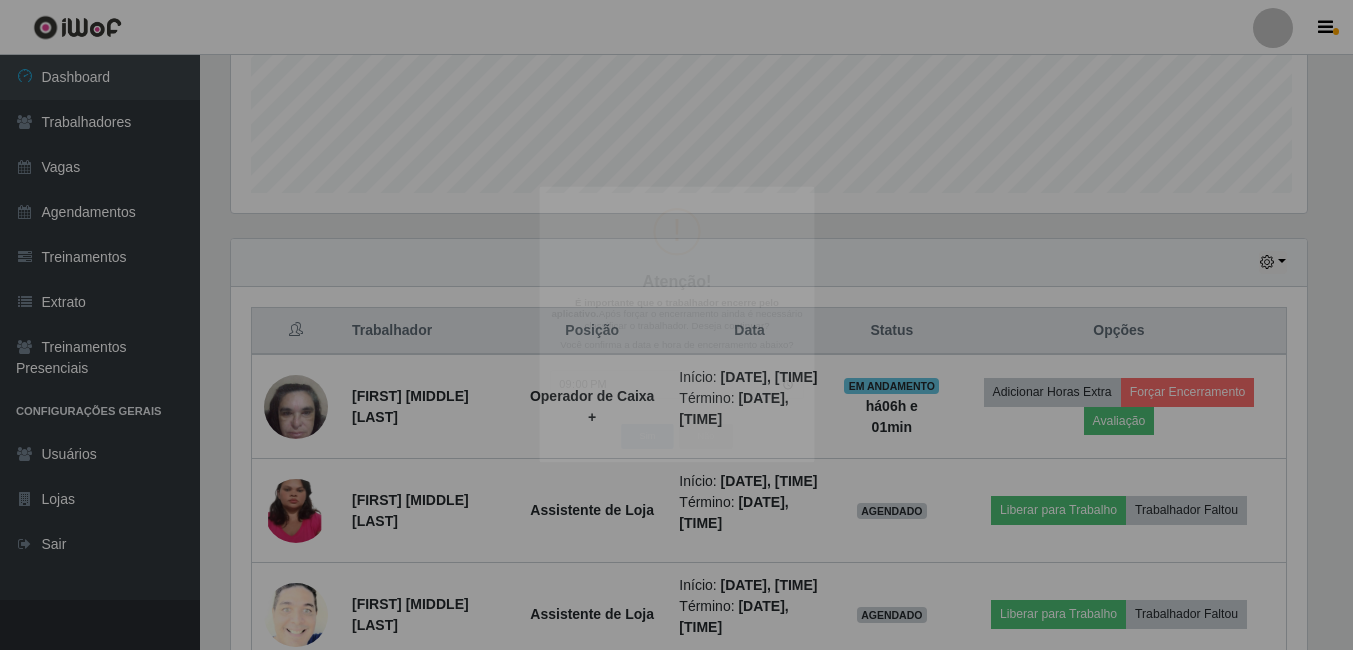 scroll, scrollTop: 999585, scrollLeft: 998909, axis: both 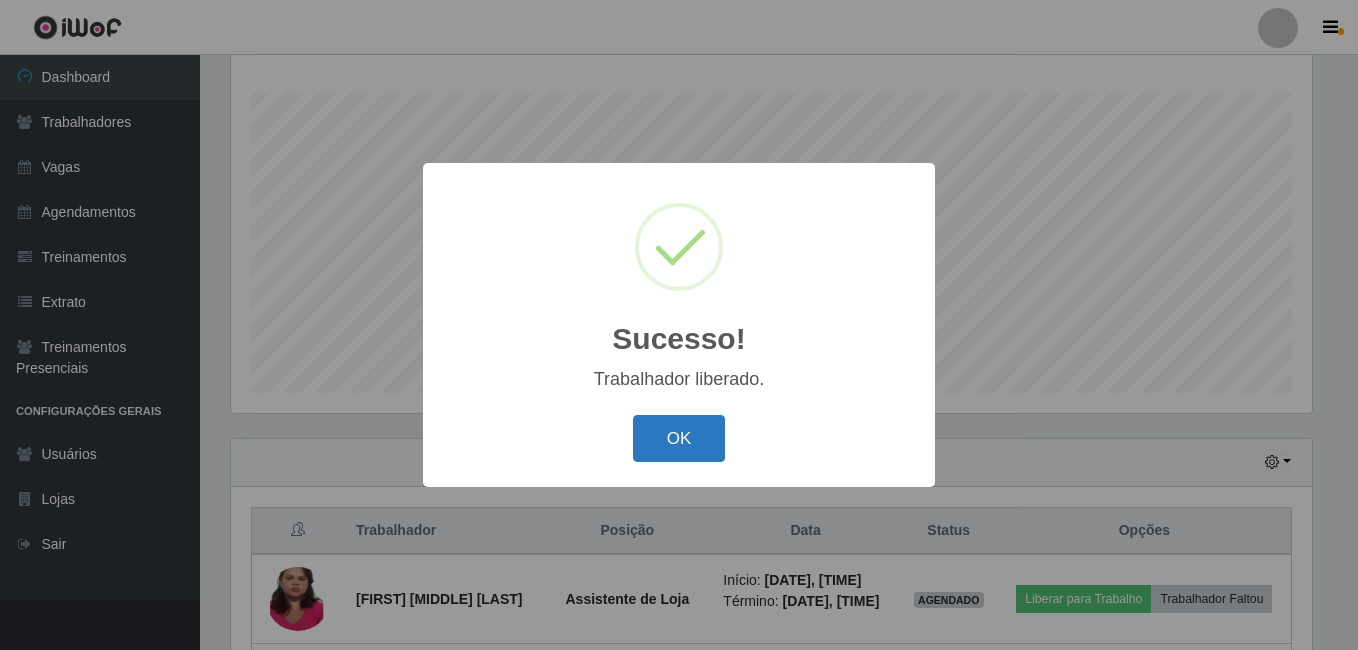 click on "OK" at bounding box center [679, 438] 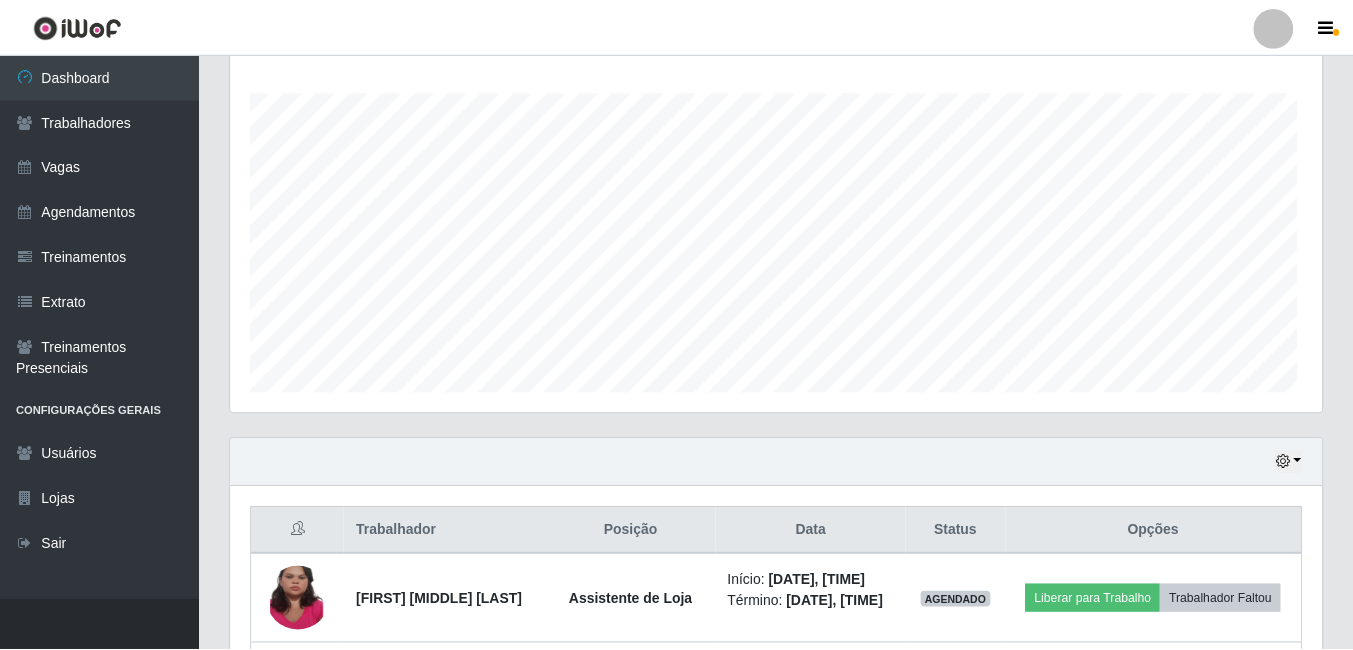 scroll, scrollTop: 999585, scrollLeft: 998909, axis: both 